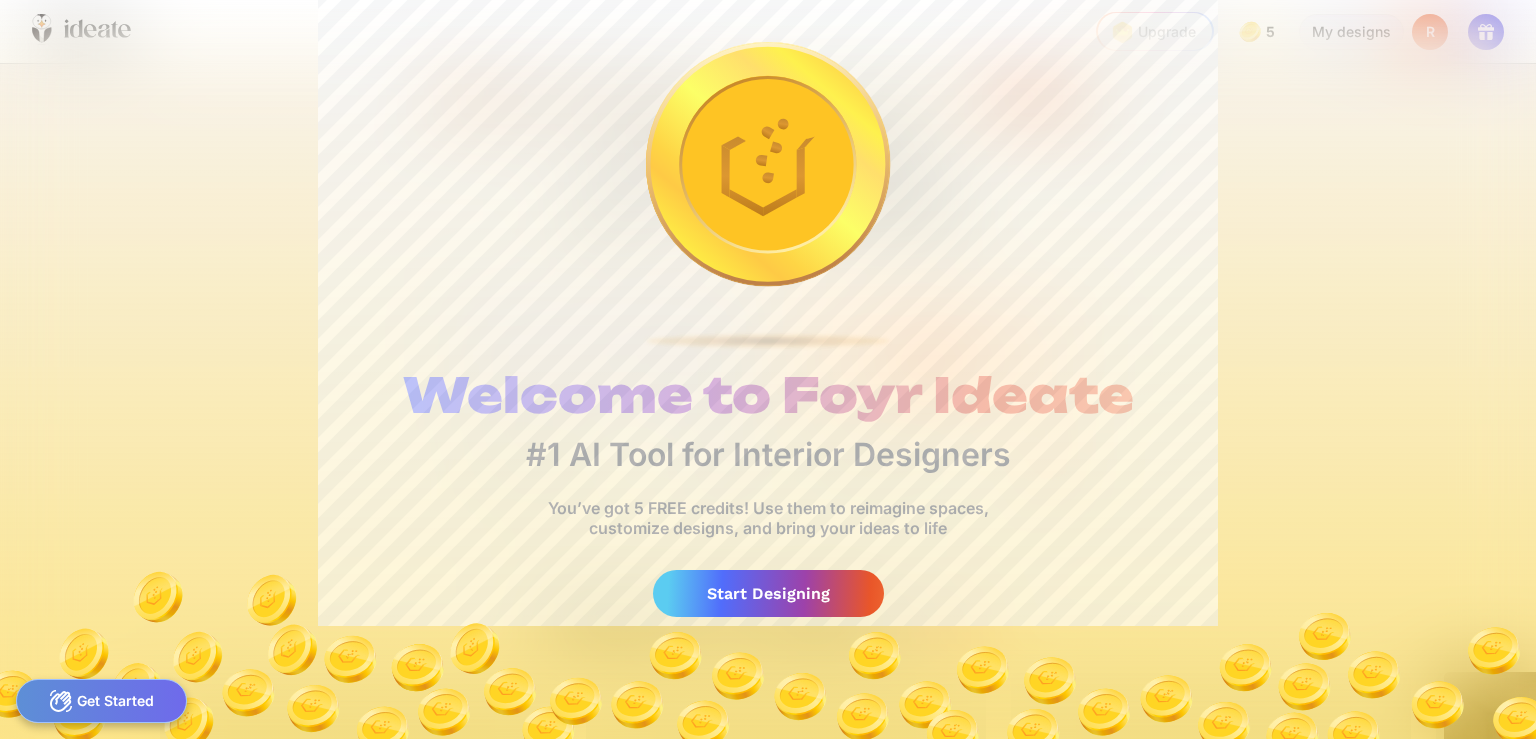 scroll, scrollTop: 0, scrollLeft: 0, axis: both 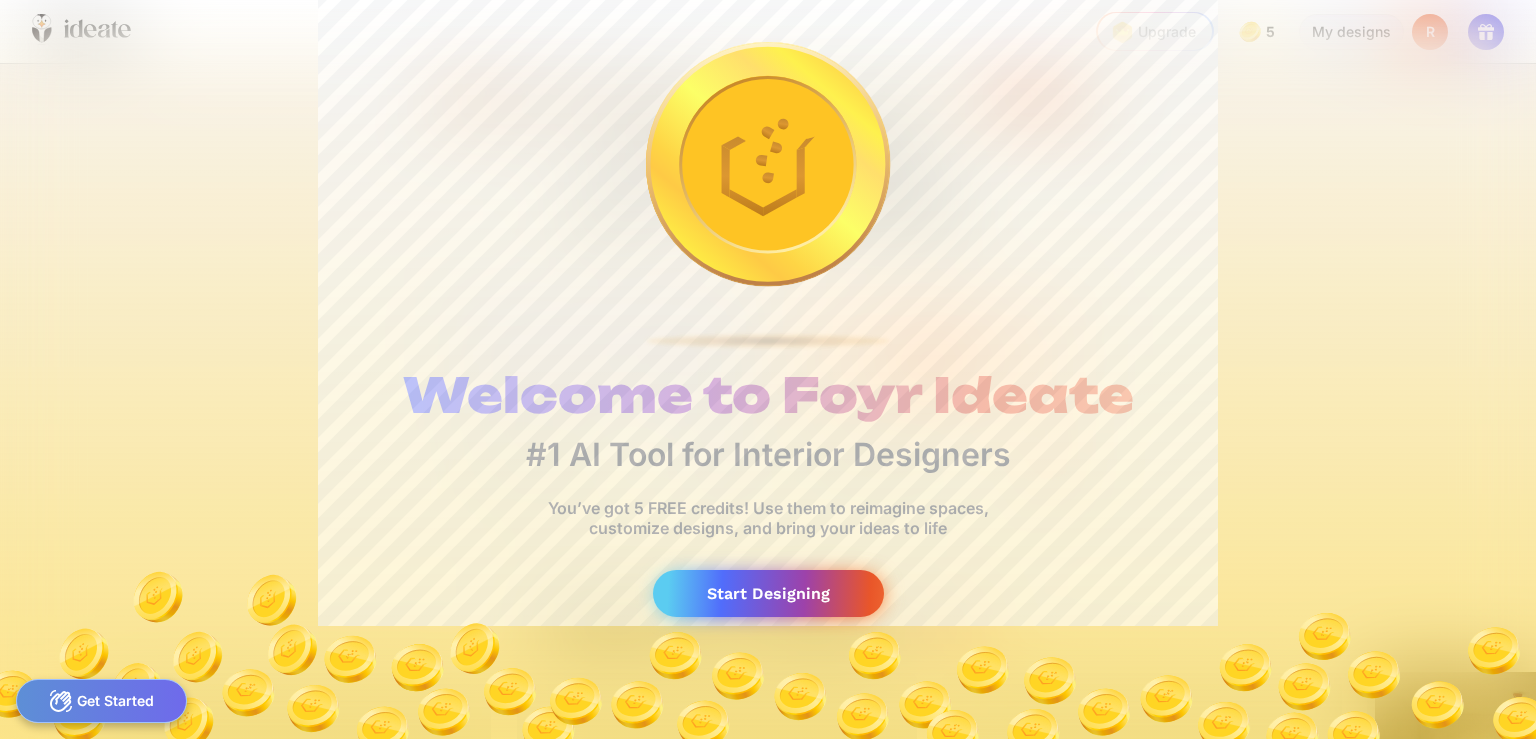 click on "Start Designing" at bounding box center [768, 593] 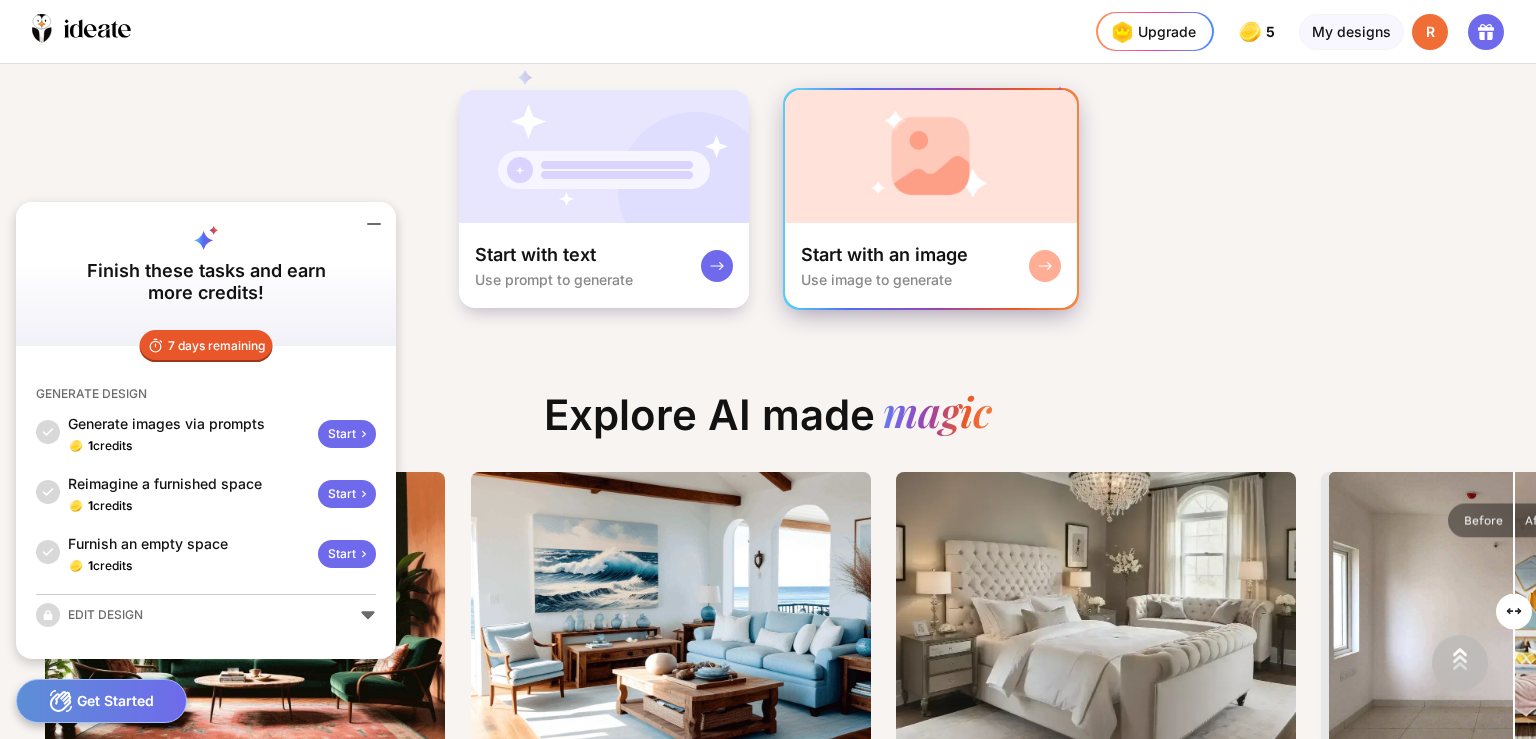 click at bounding box center (931, 156) 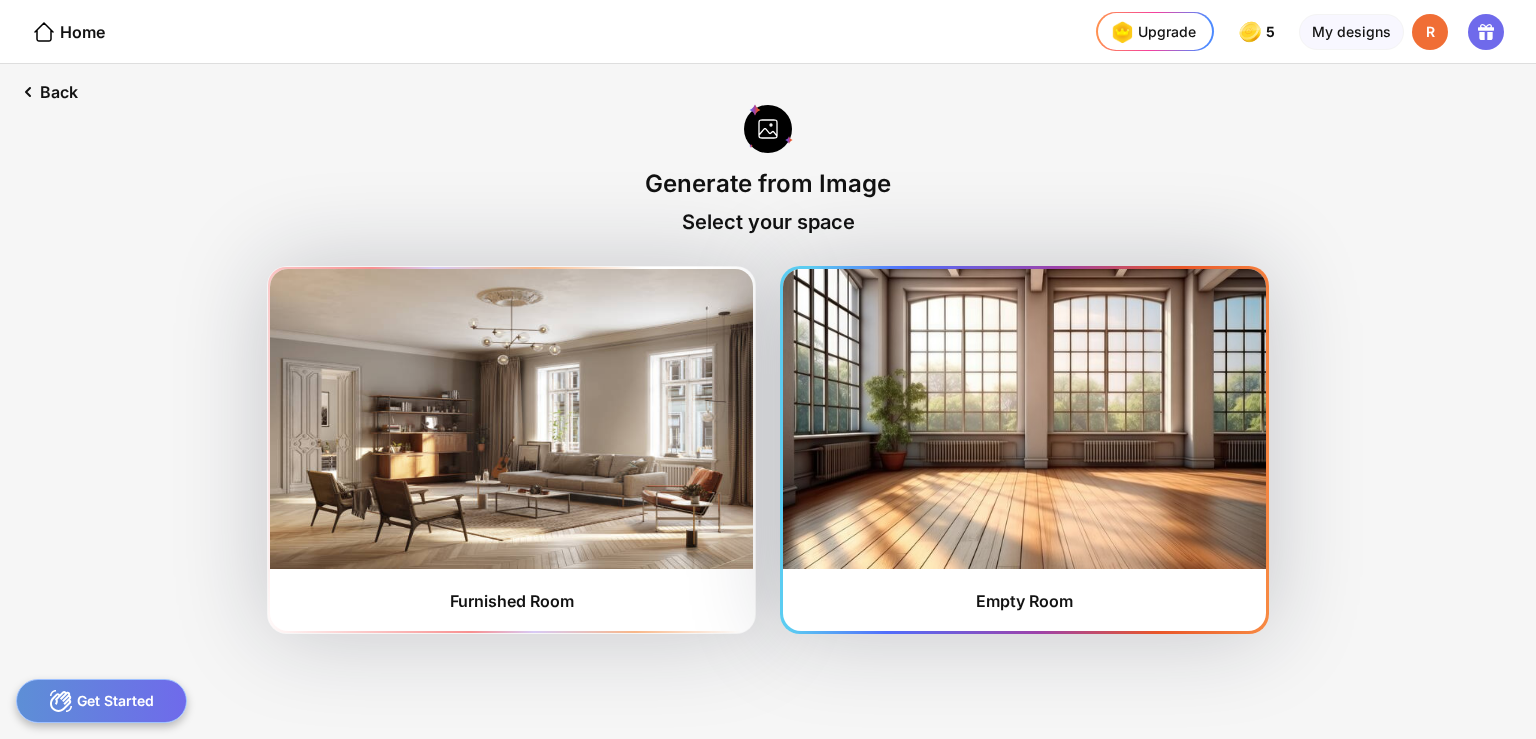 click at bounding box center [1024, 419] 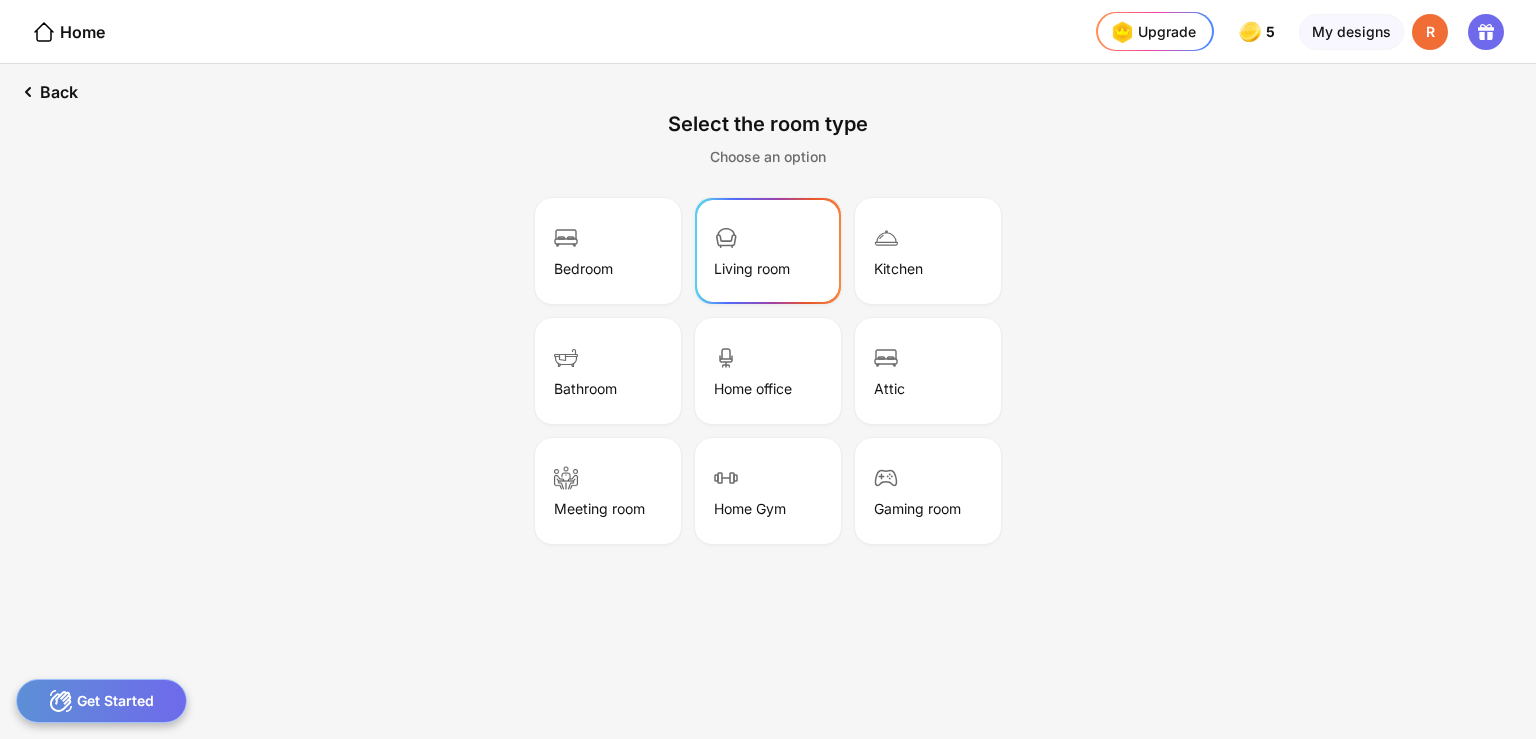 click on "Living room" at bounding box center [768, 251] 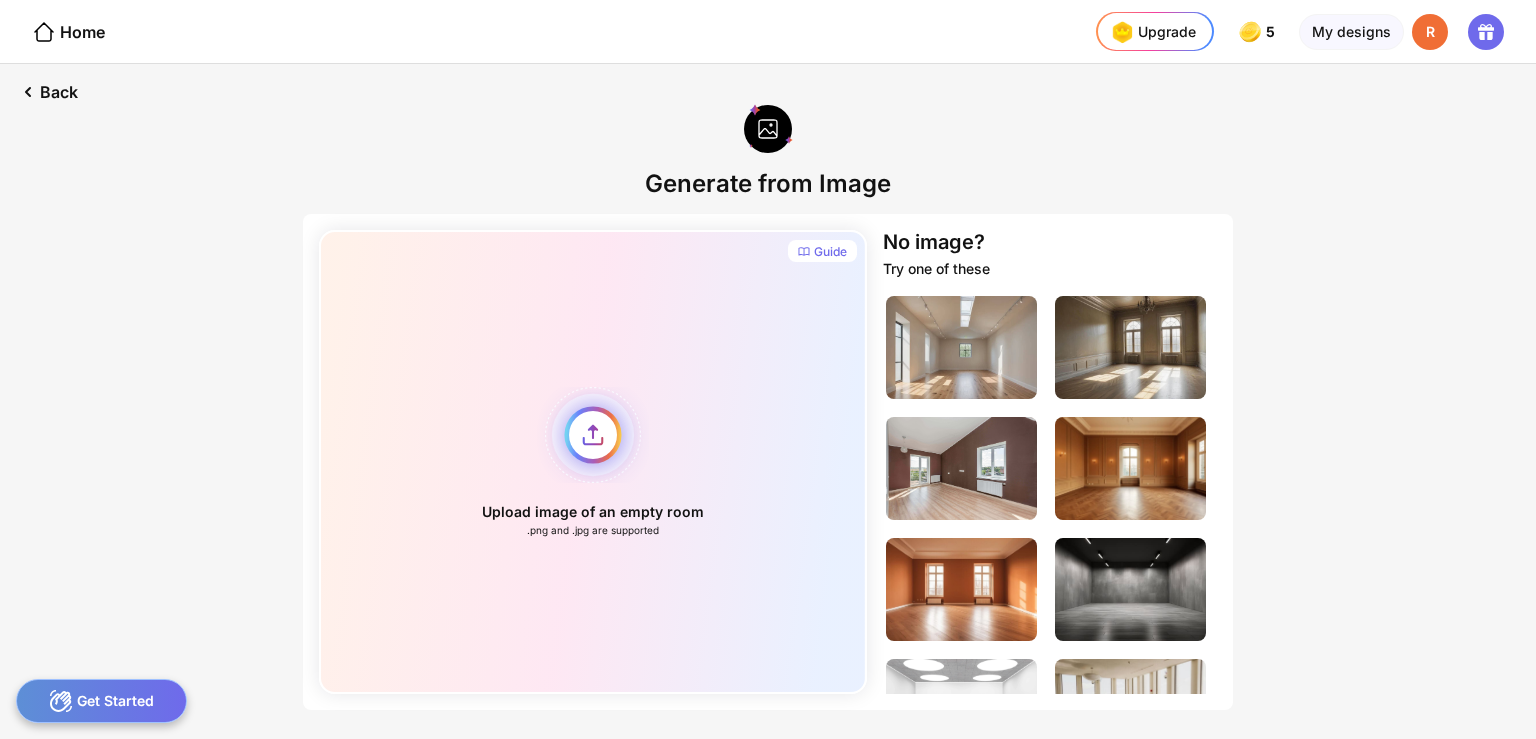 click on "Upload image of an empty room .png and .jpg are supported" at bounding box center [593, 462] 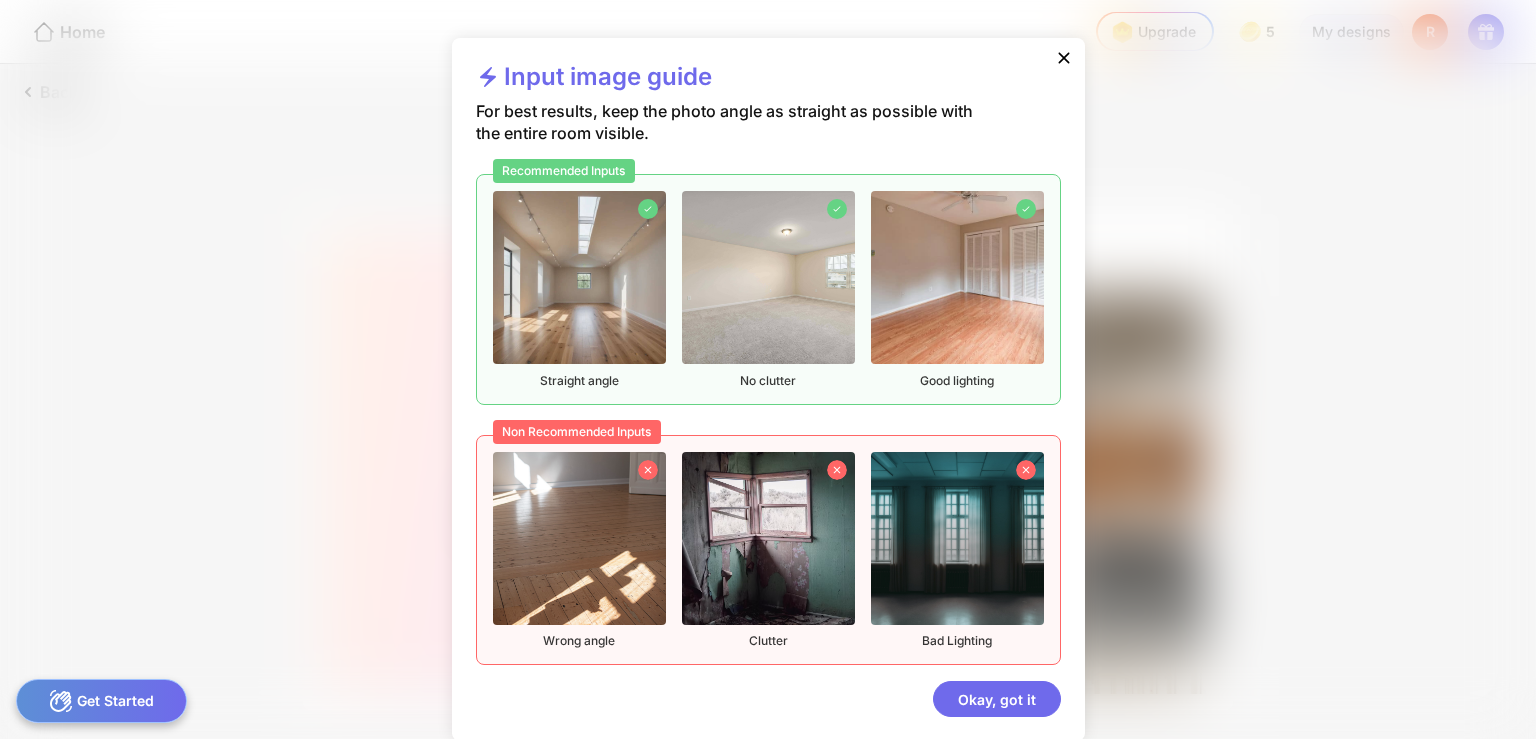 click at bounding box center (579, 277) 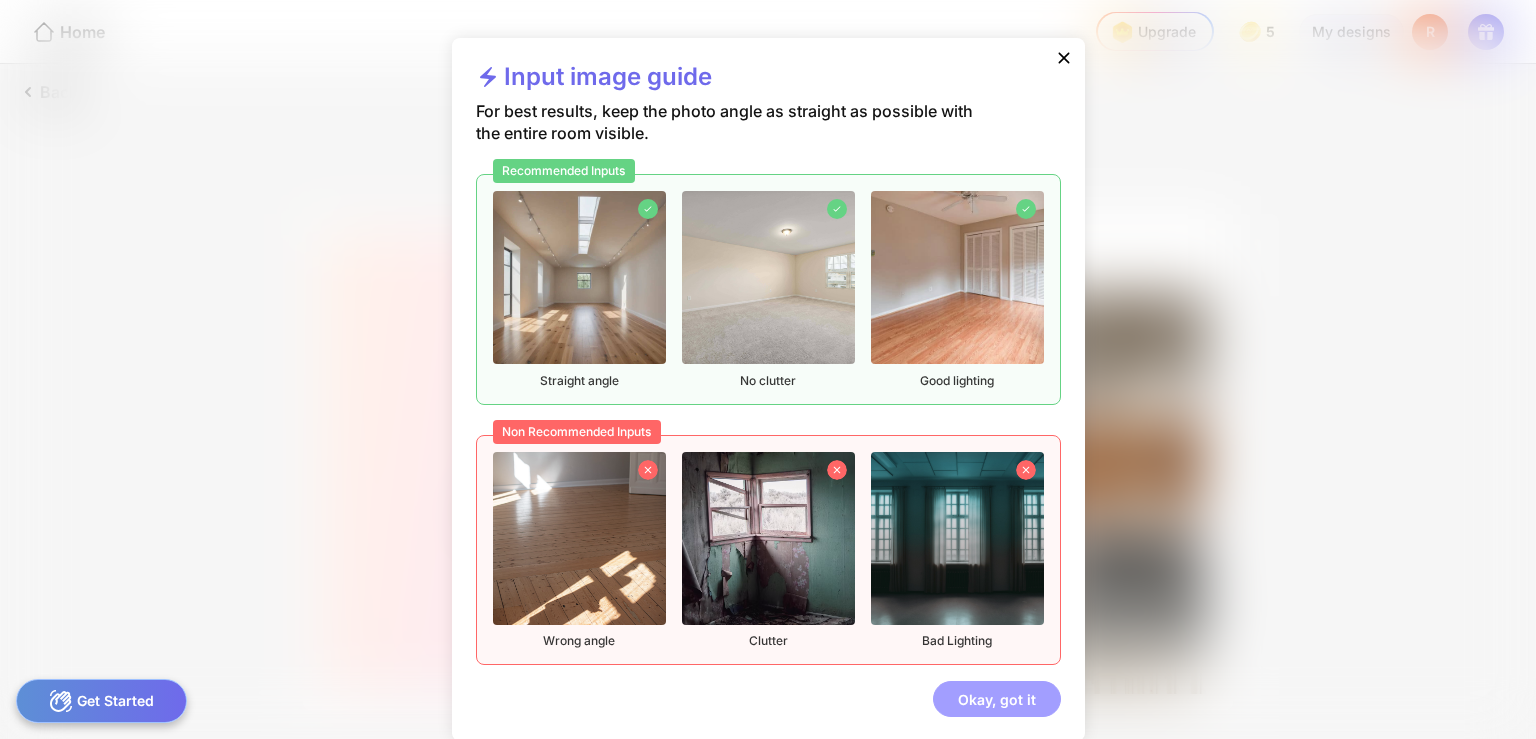 click on "Okay, got it" at bounding box center (997, 699) 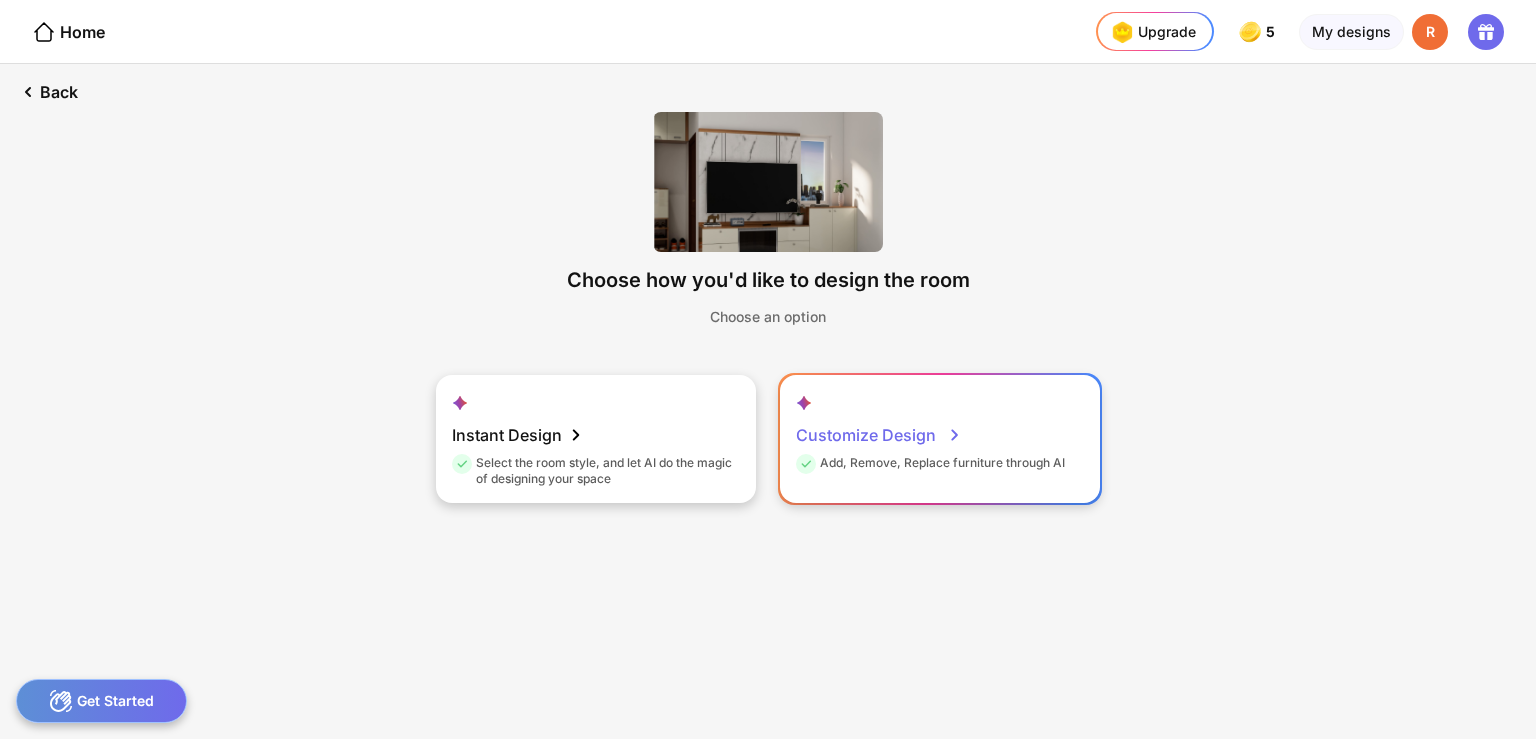 click on "Customize Design   Add, Remove, Replace furniture through AI" at bounding box center (940, 439) 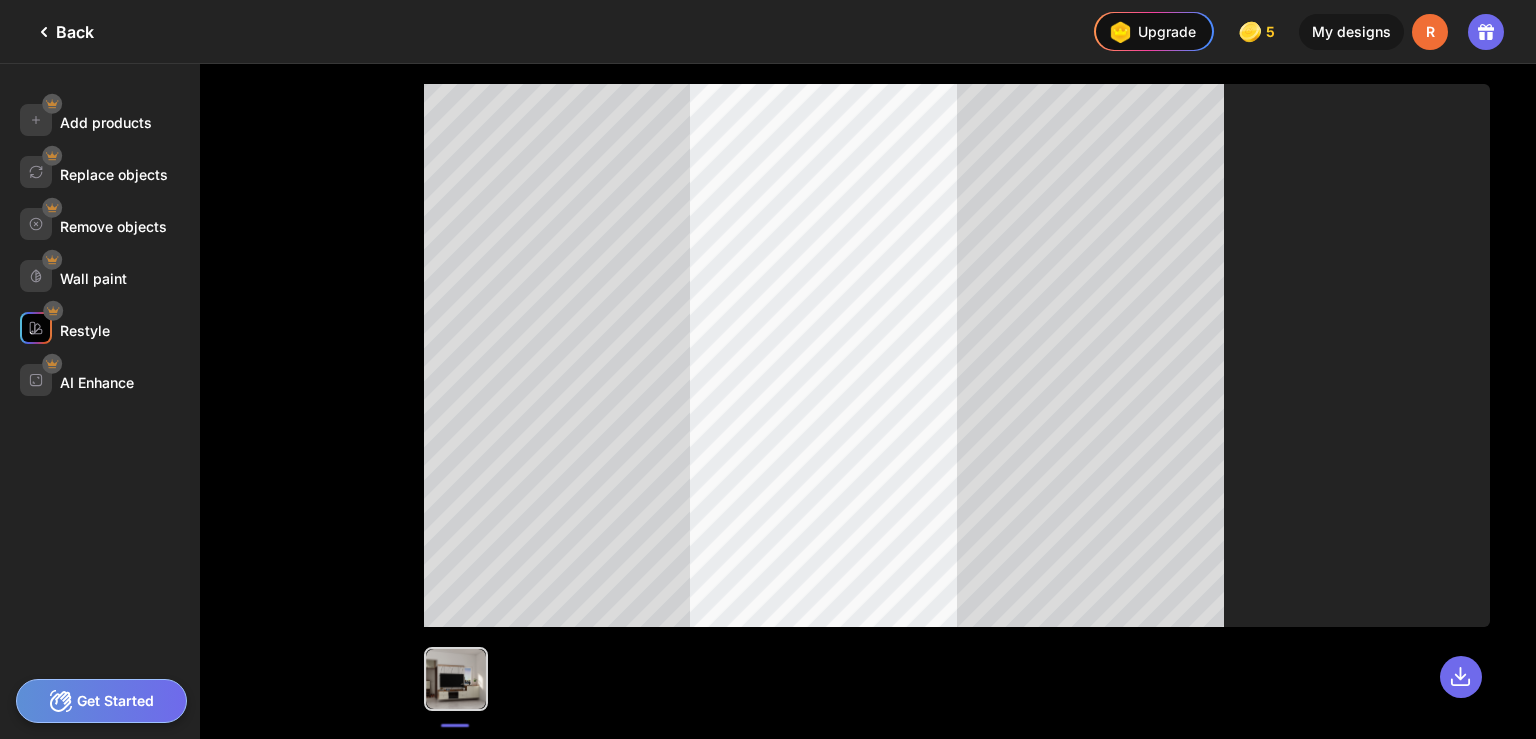 click on "Restyle" at bounding box center (85, 330) 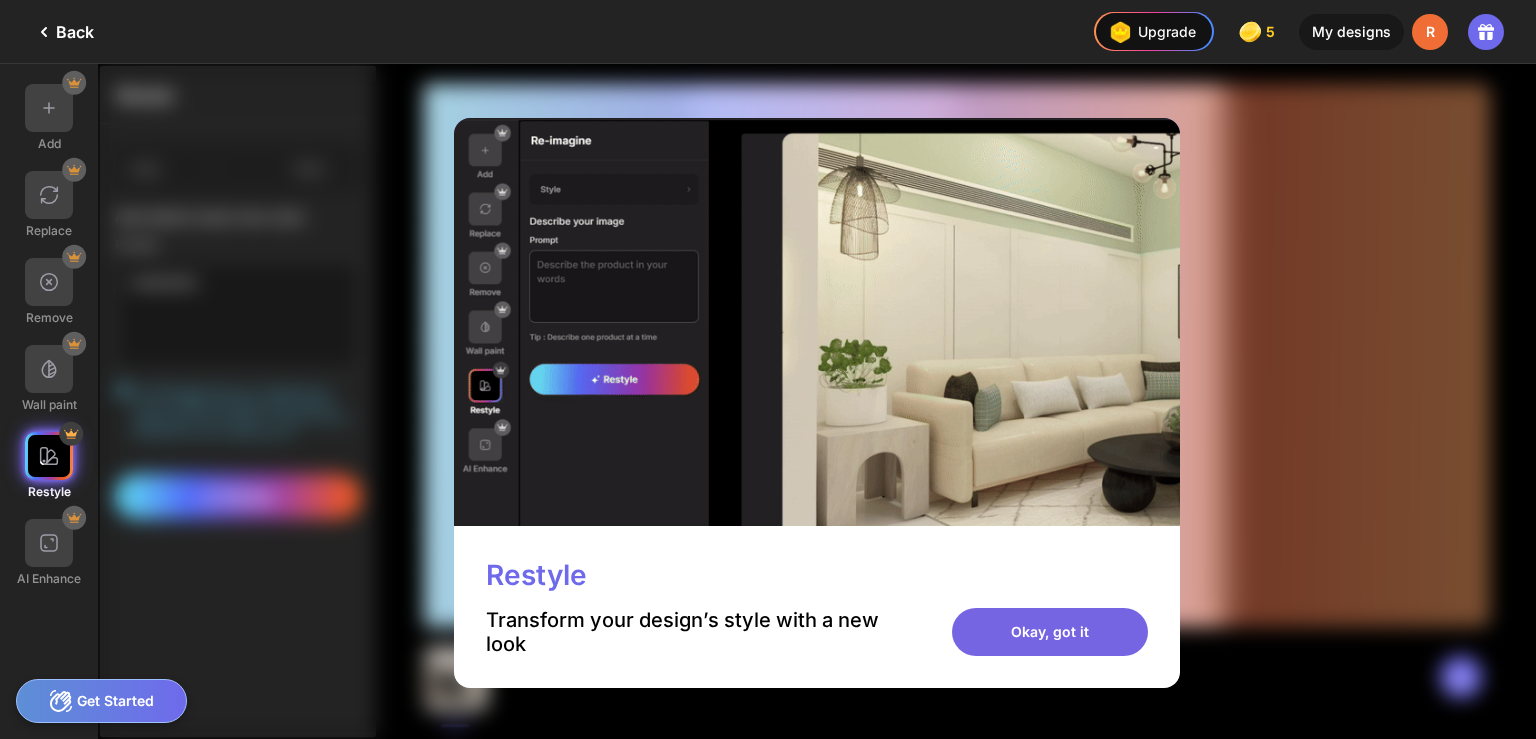click on "Okay, got it" at bounding box center [1050, 632] 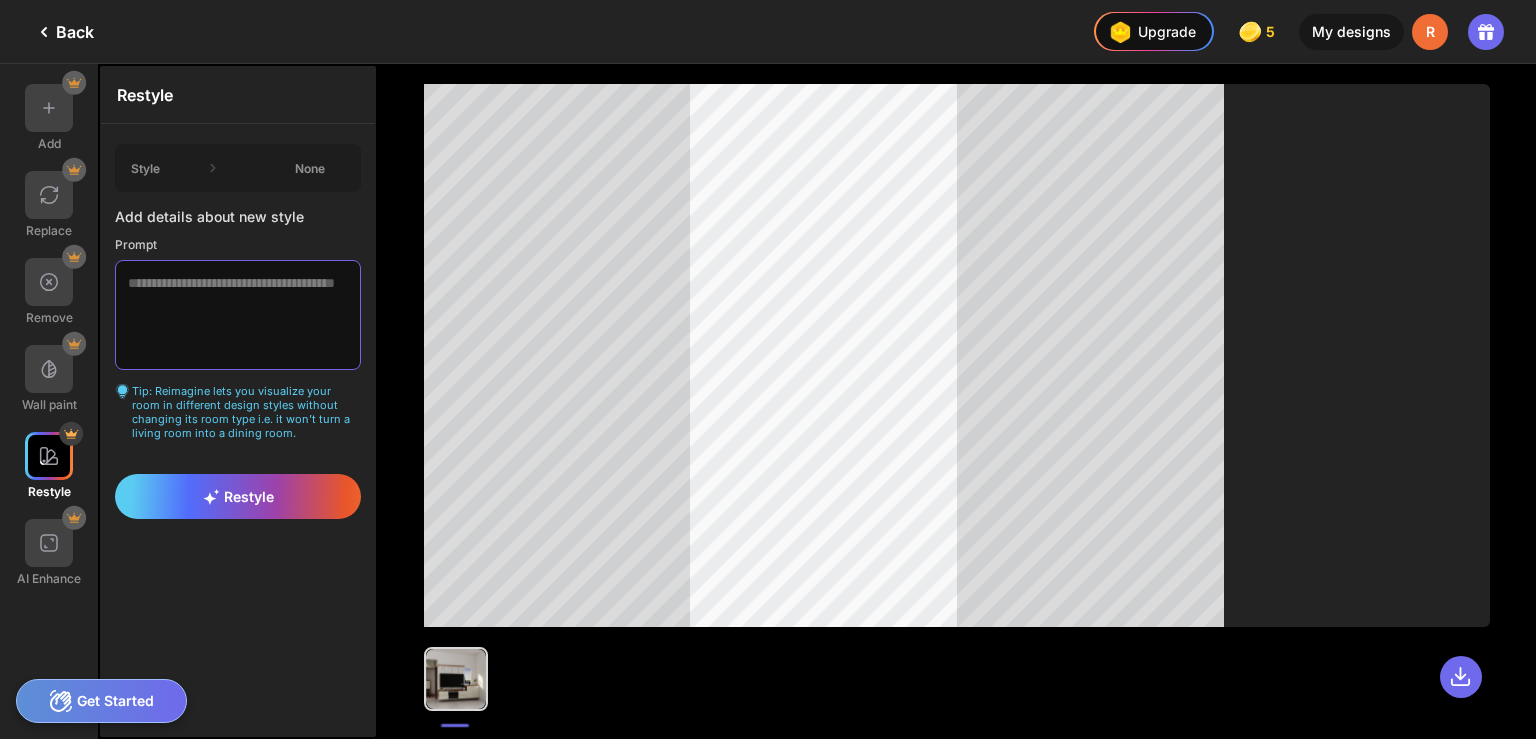 click at bounding box center [238, 315] 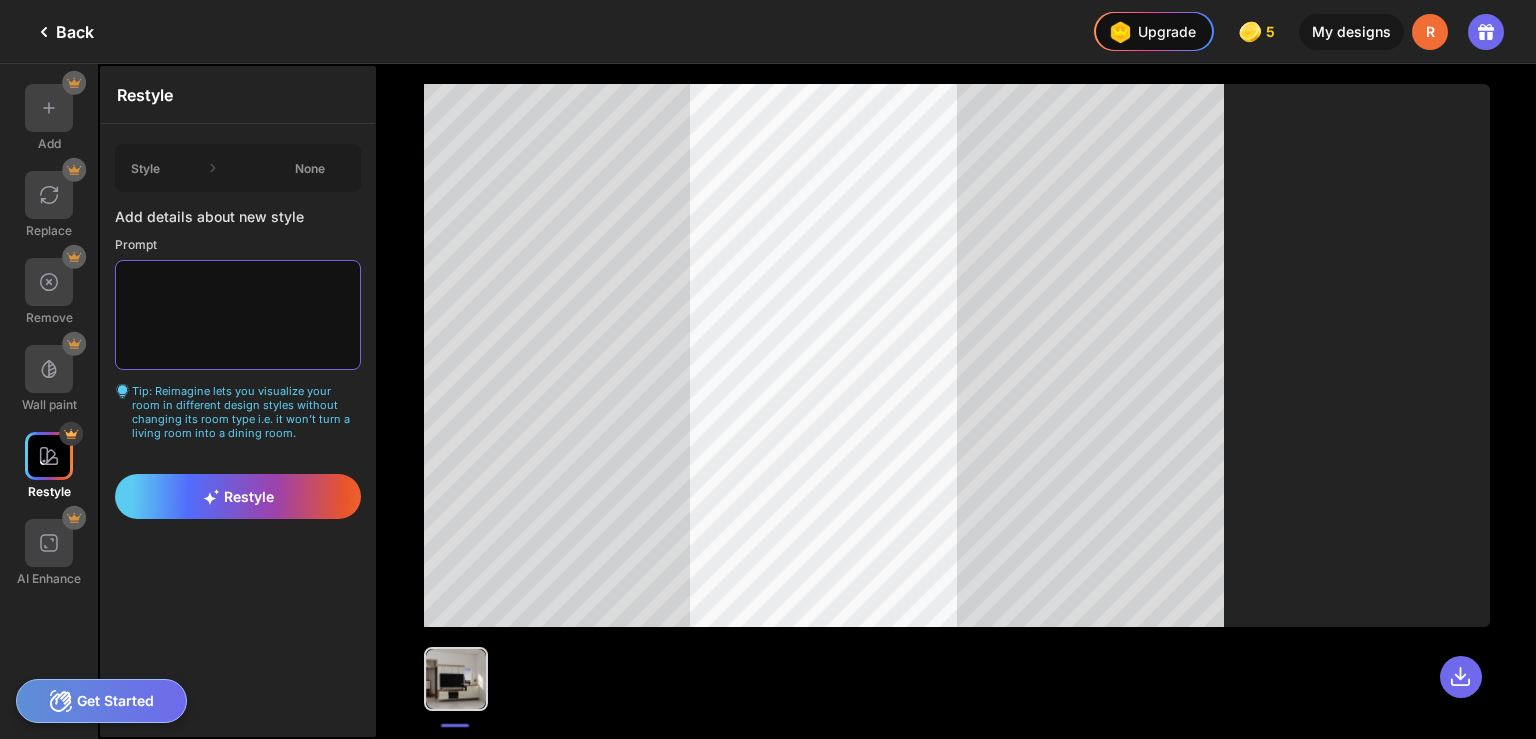 click at bounding box center (238, 315) 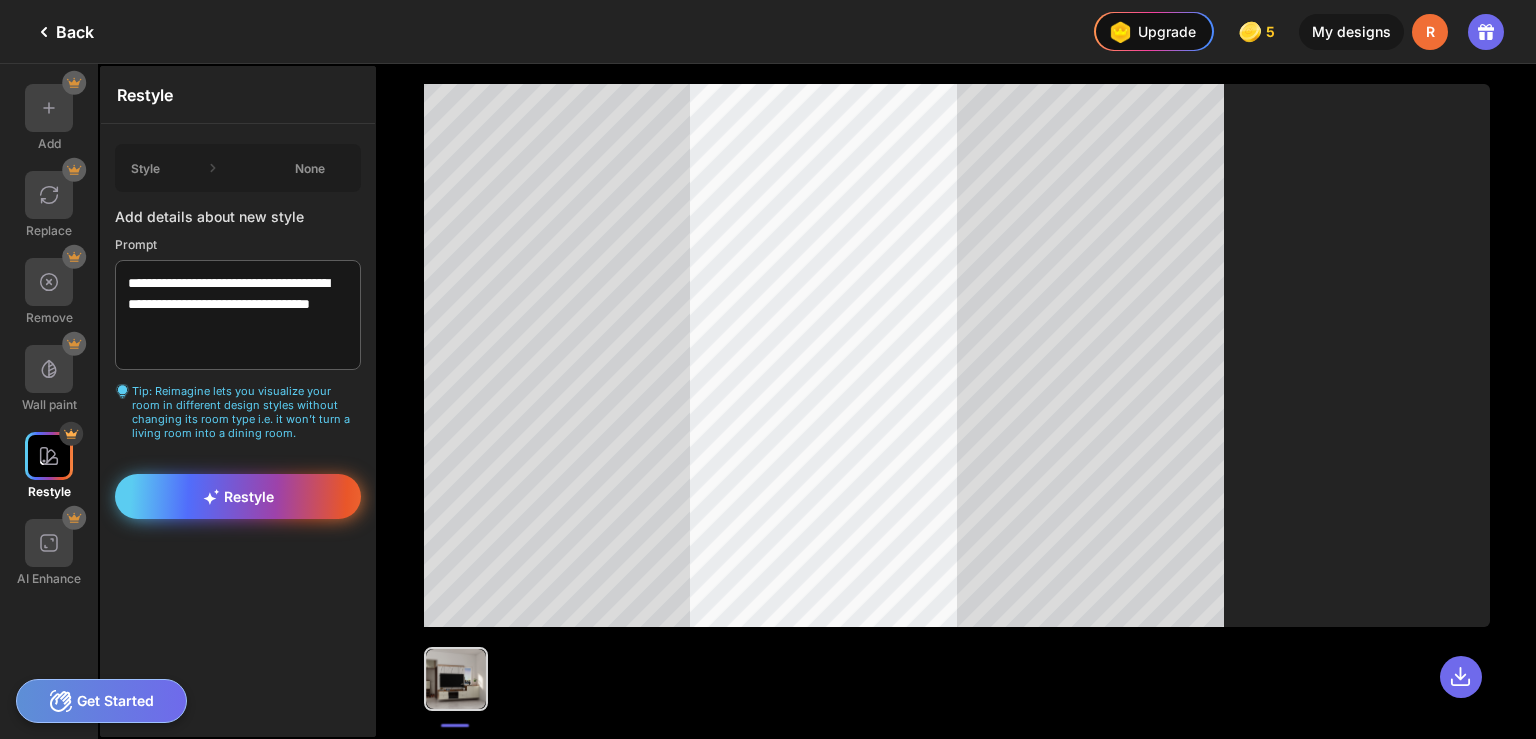 click on "Restyle" at bounding box center (238, 496) 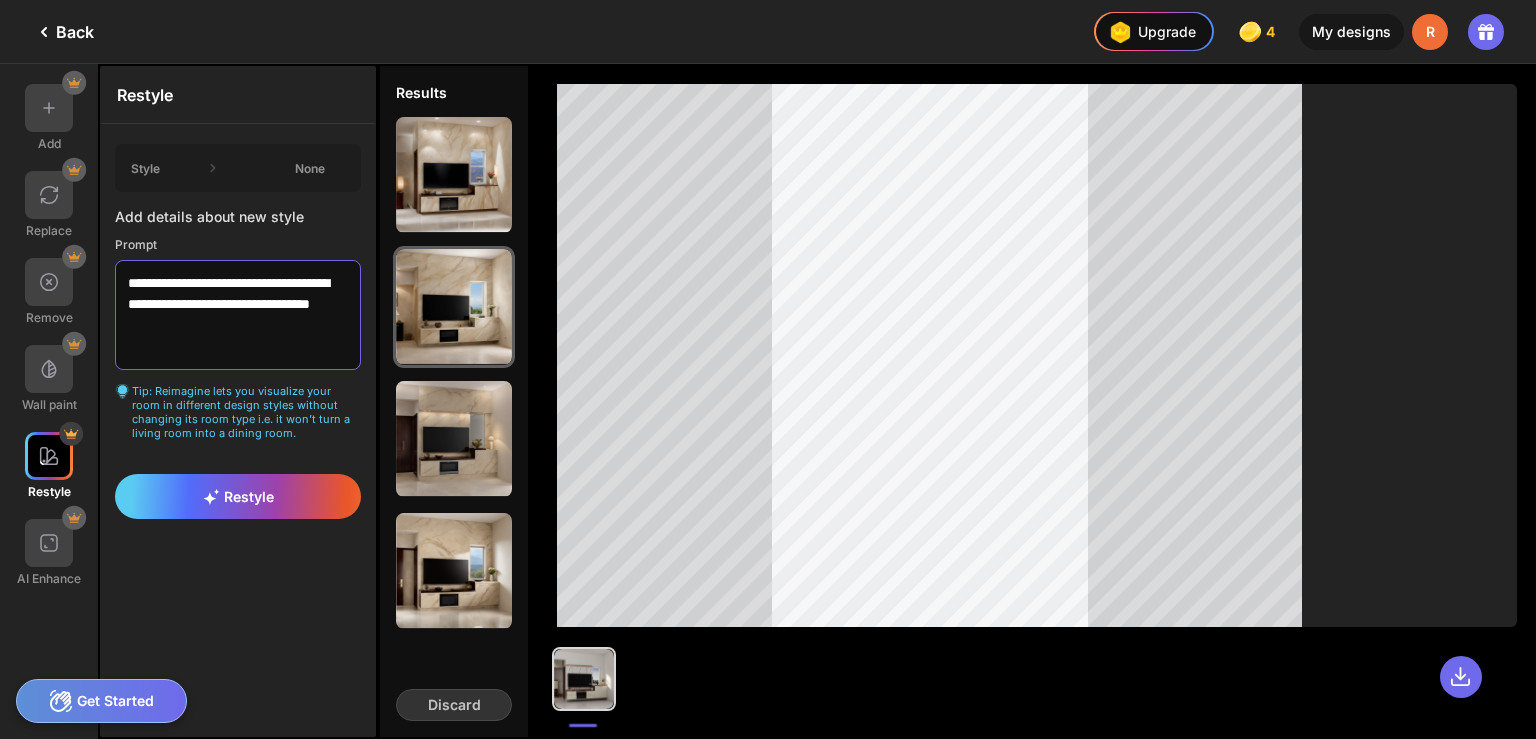 click on "**********" at bounding box center (238, 315) 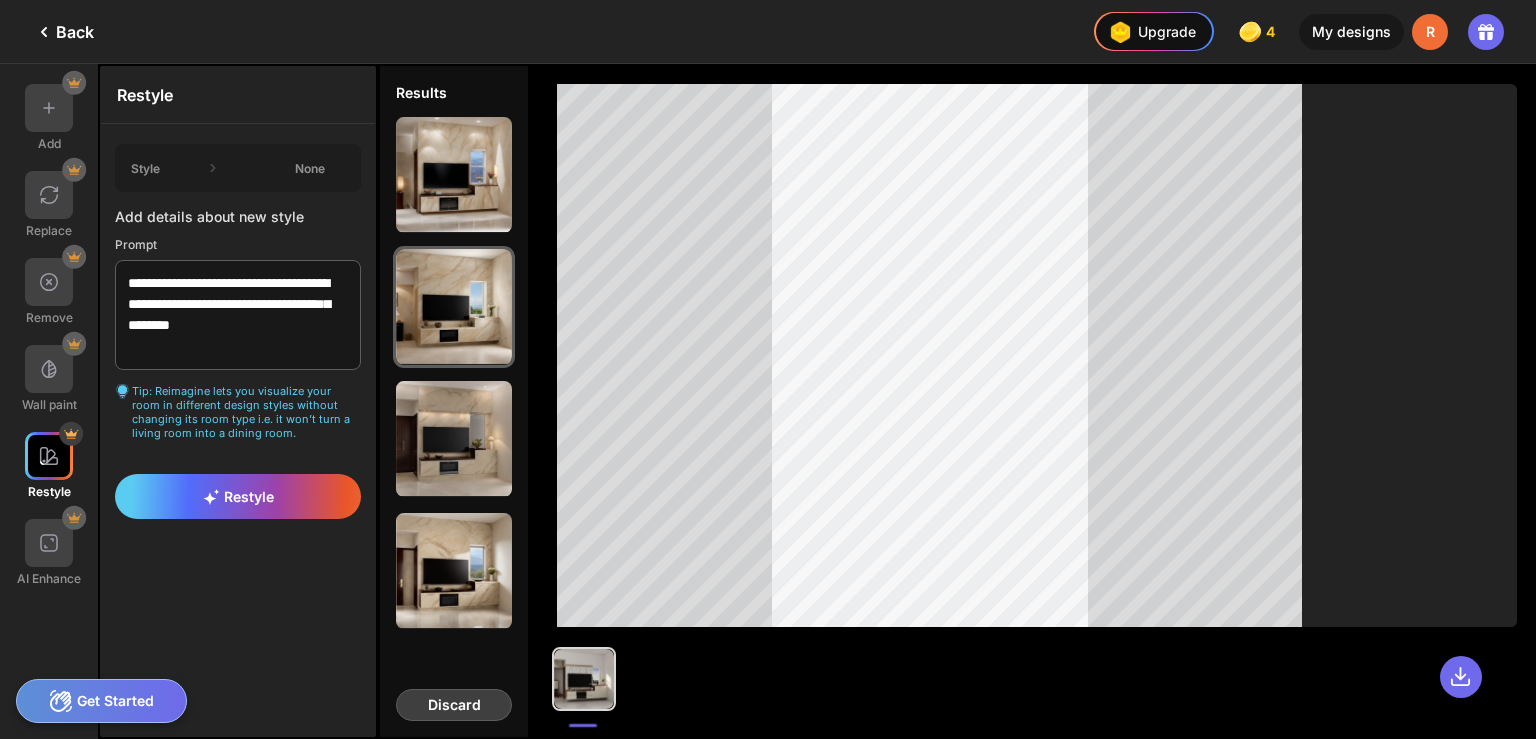 click on "Discard" at bounding box center (454, 705) 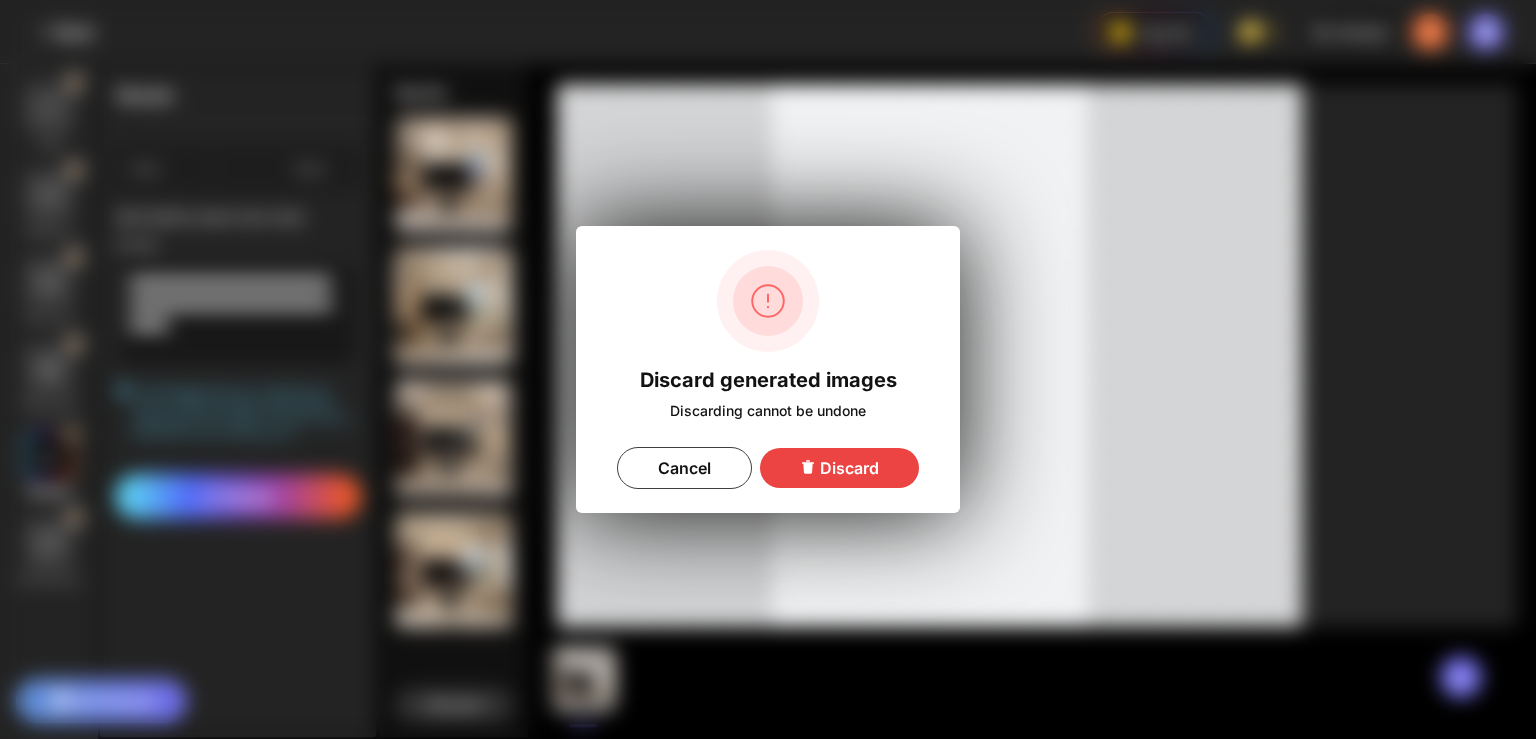 click on "Discard" at bounding box center (839, 468) 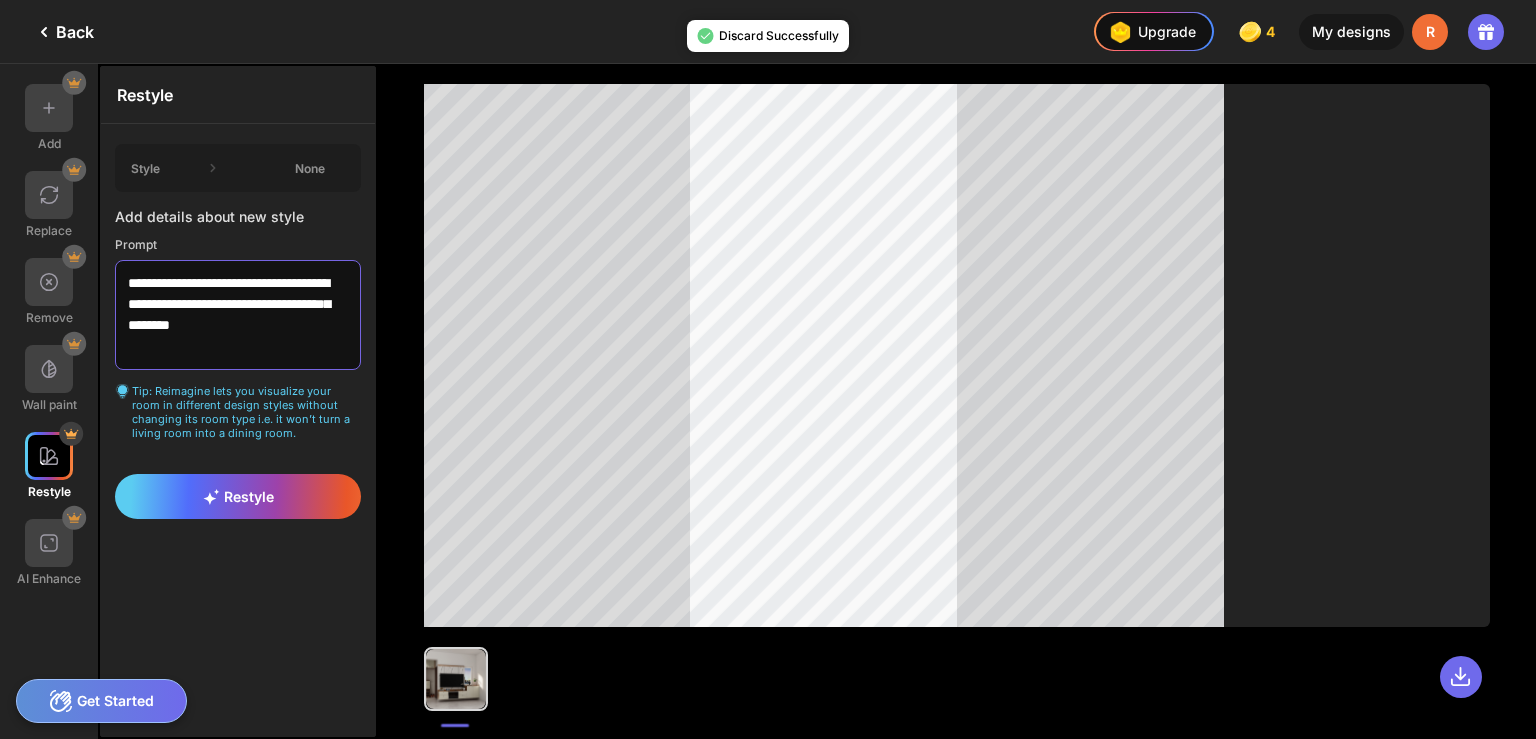 click on "**********" at bounding box center (238, 315) 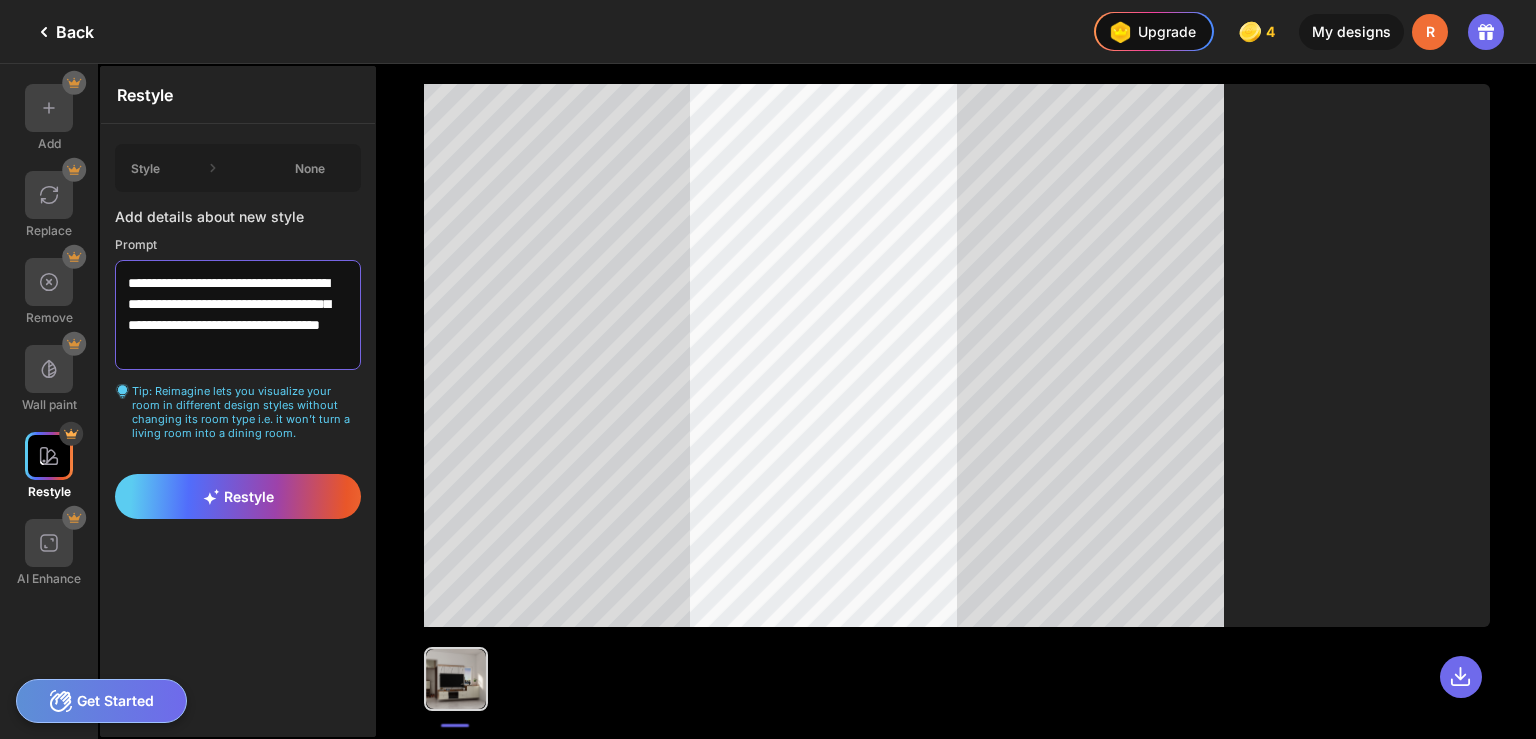 scroll, scrollTop: 6, scrollLeft: 0, axis: vertical 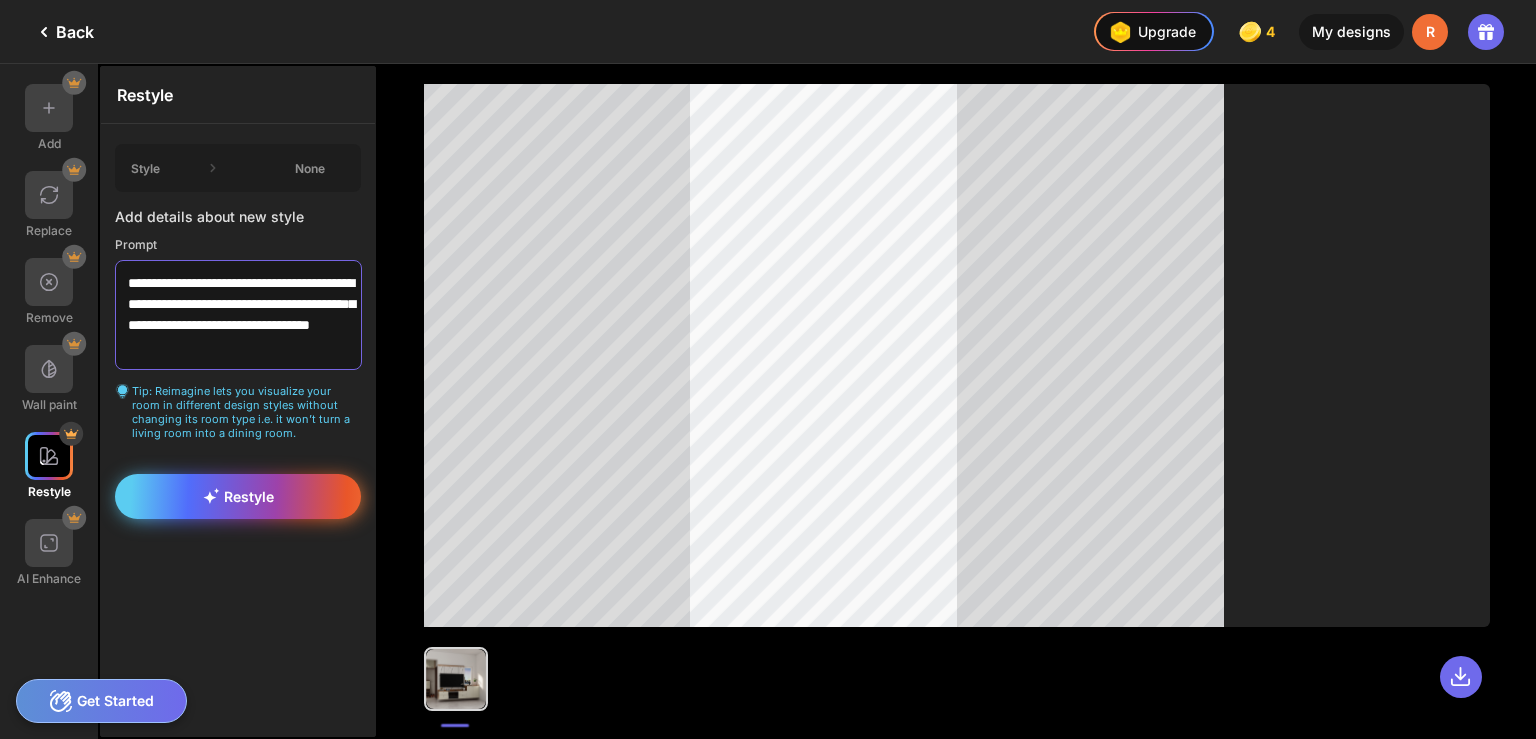 type on "**********" 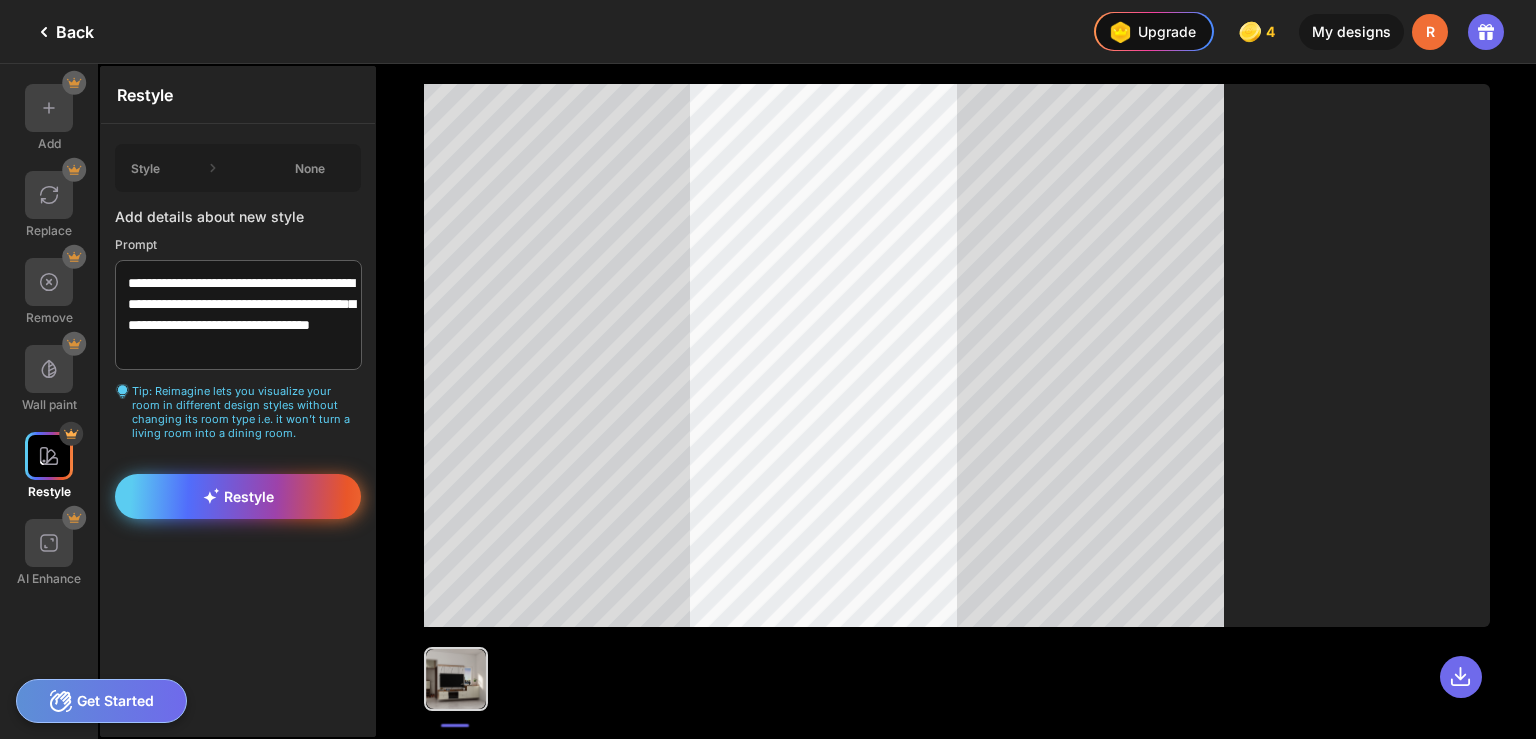 click on "Restyle" at bounding box center [238, 496] 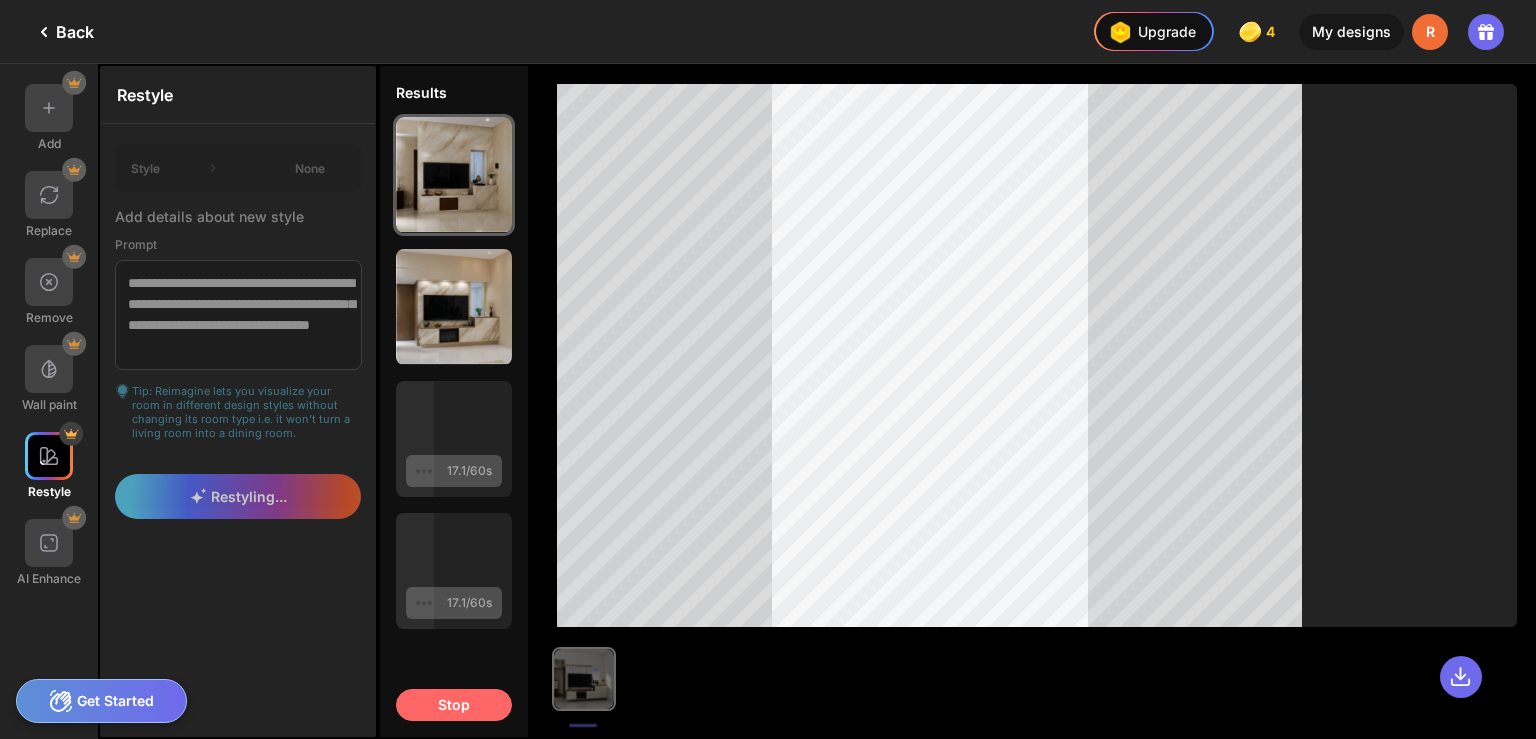 click on "Stop" at bounding box center [454, 705] 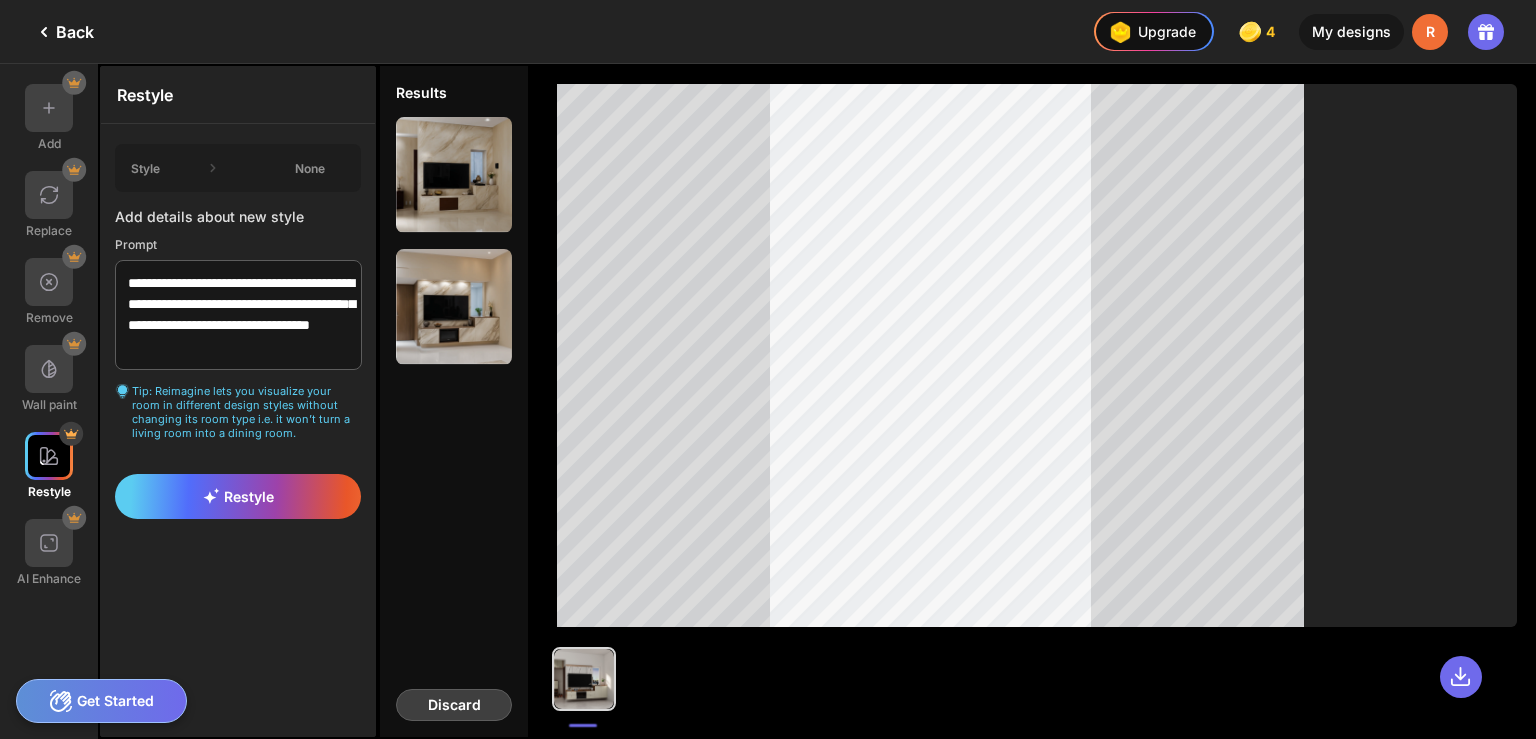 click on "Discard" at bounding box center [454, 705] 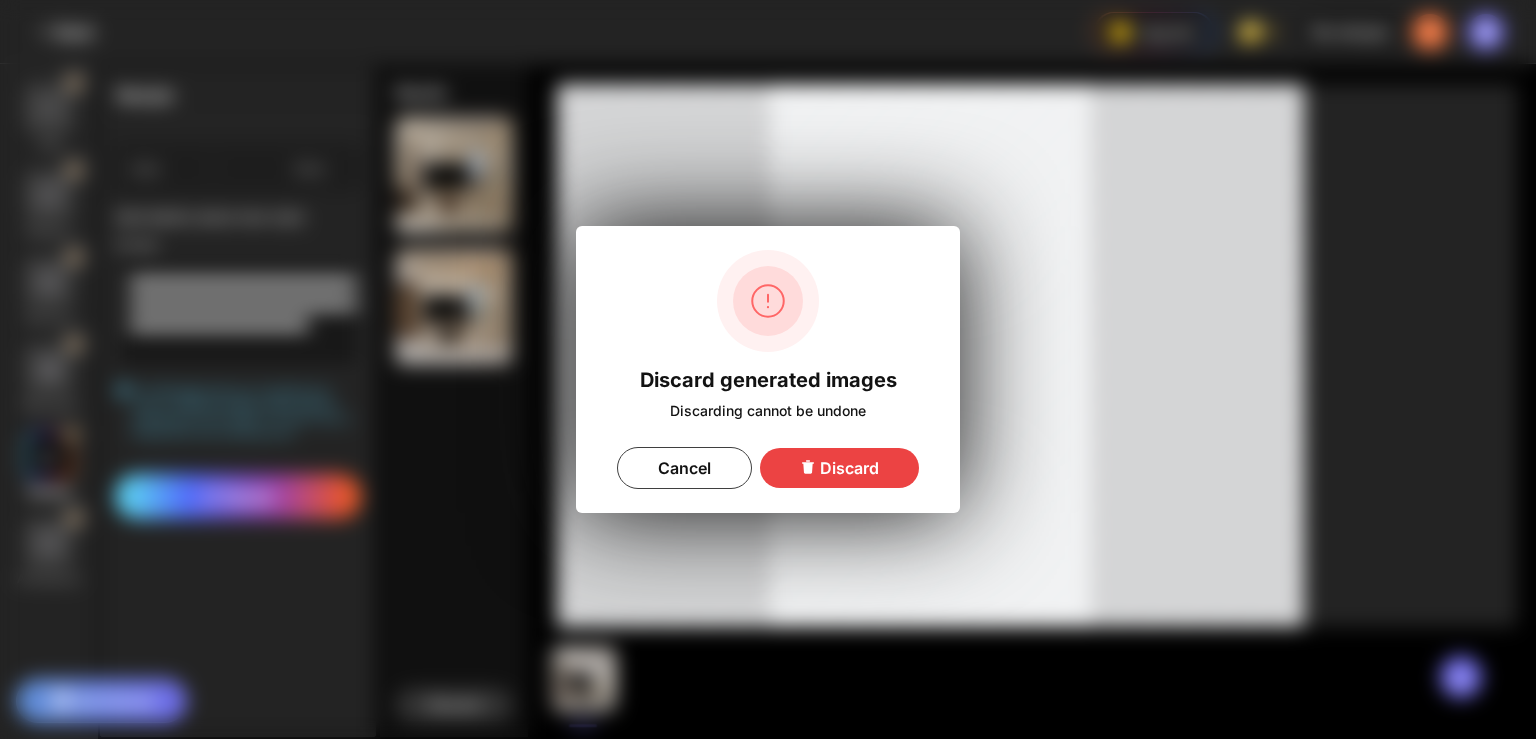 click on "Discard" at bounding box center (839, 468) 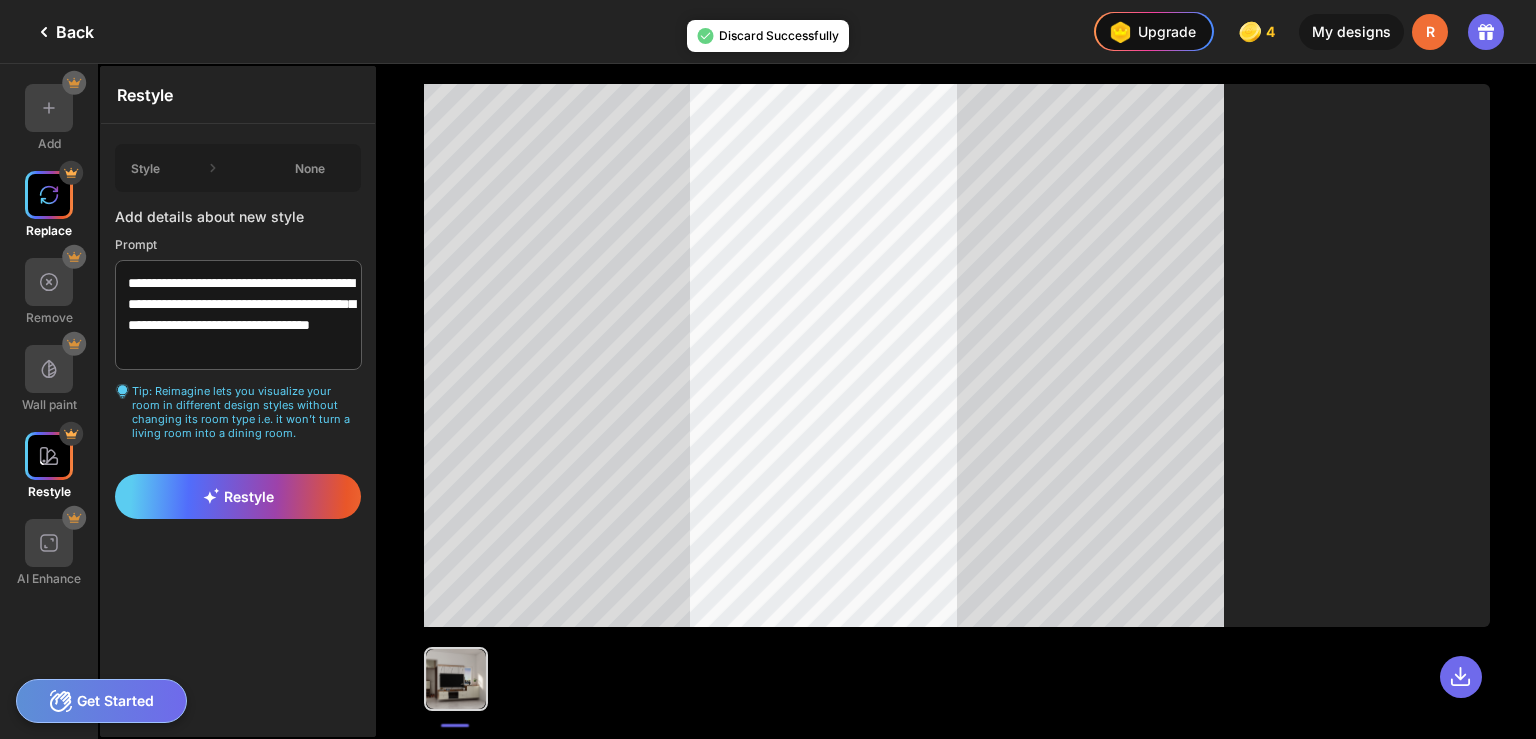 click at bounding box center [49, 195] 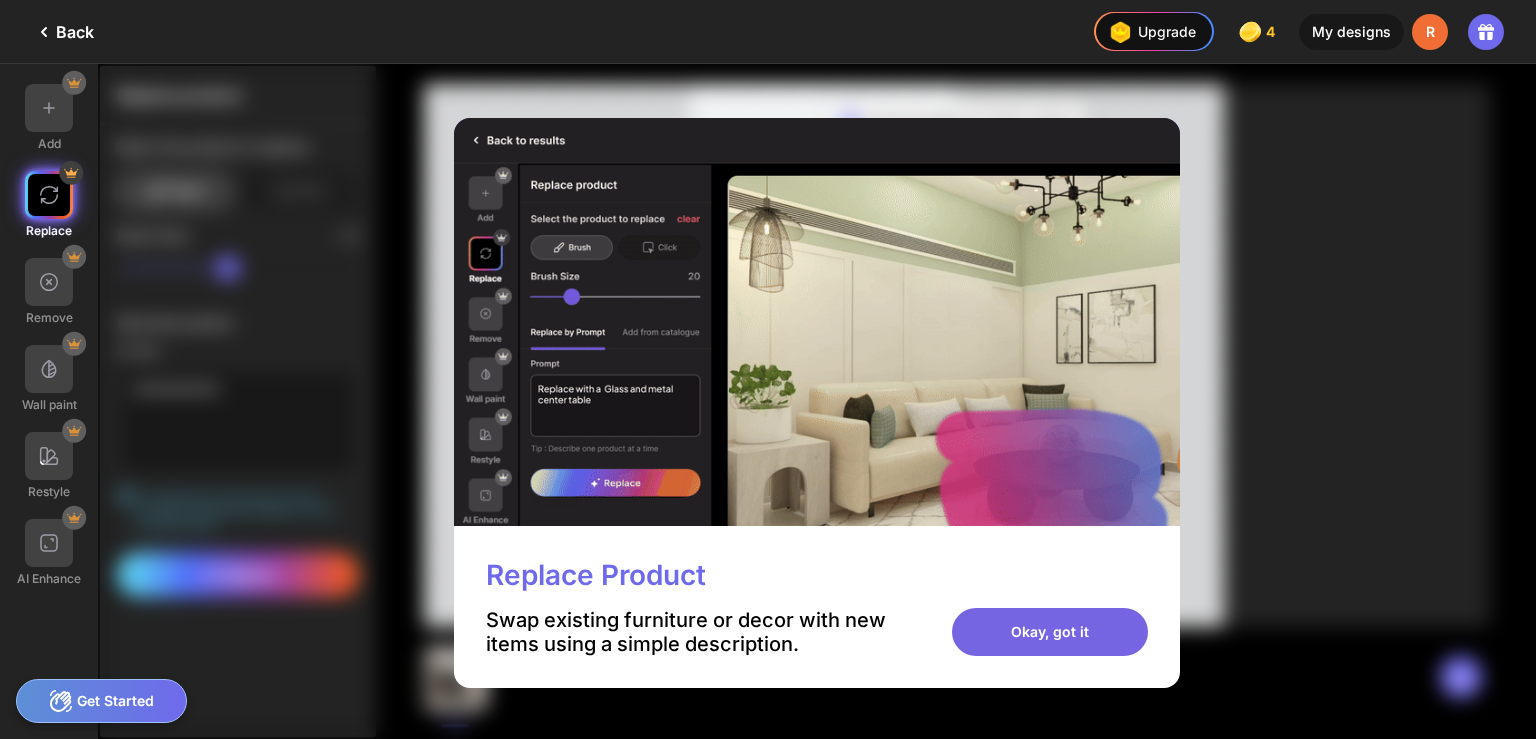 click on "Okay, got it" at bounding box center (1050, 632) 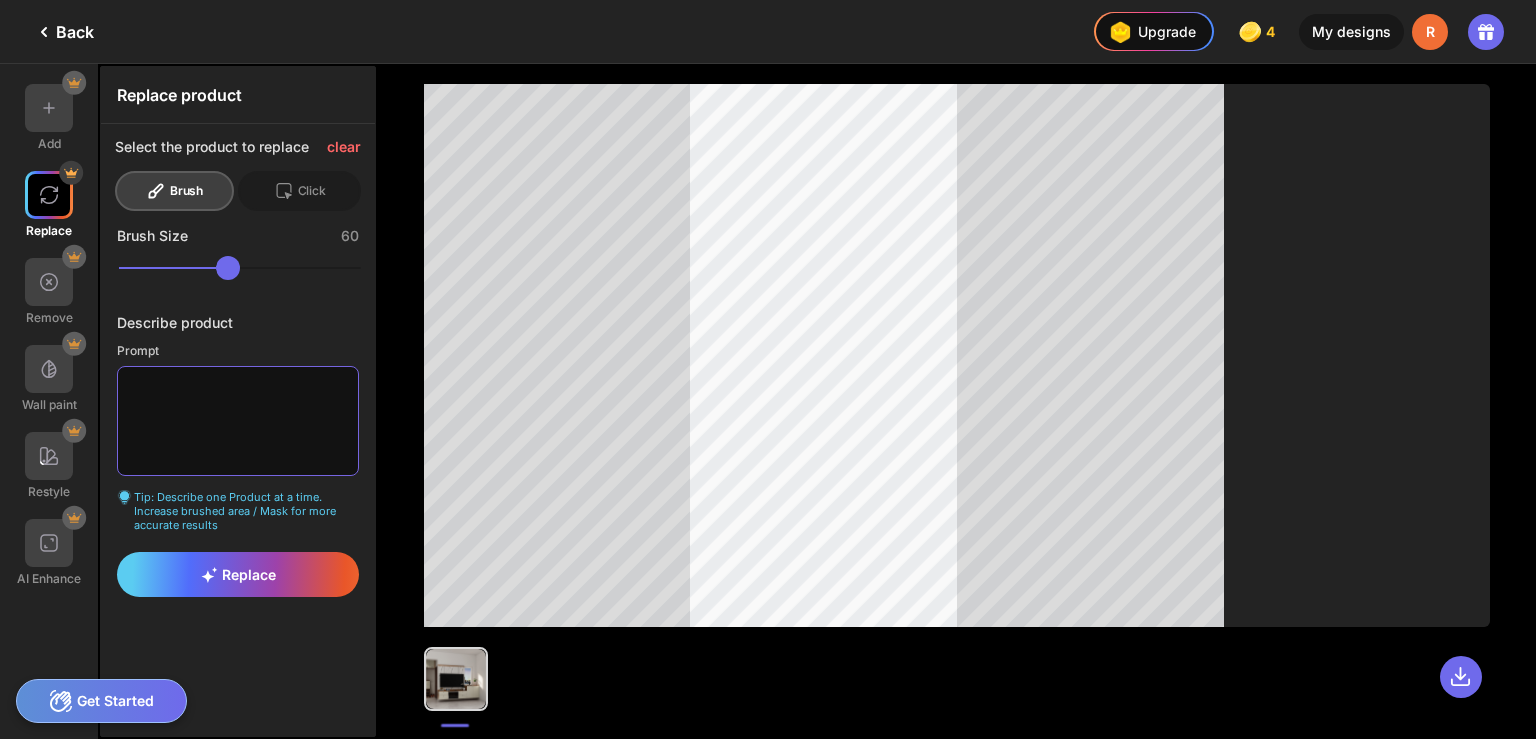 click at bounding box center [238, 421] 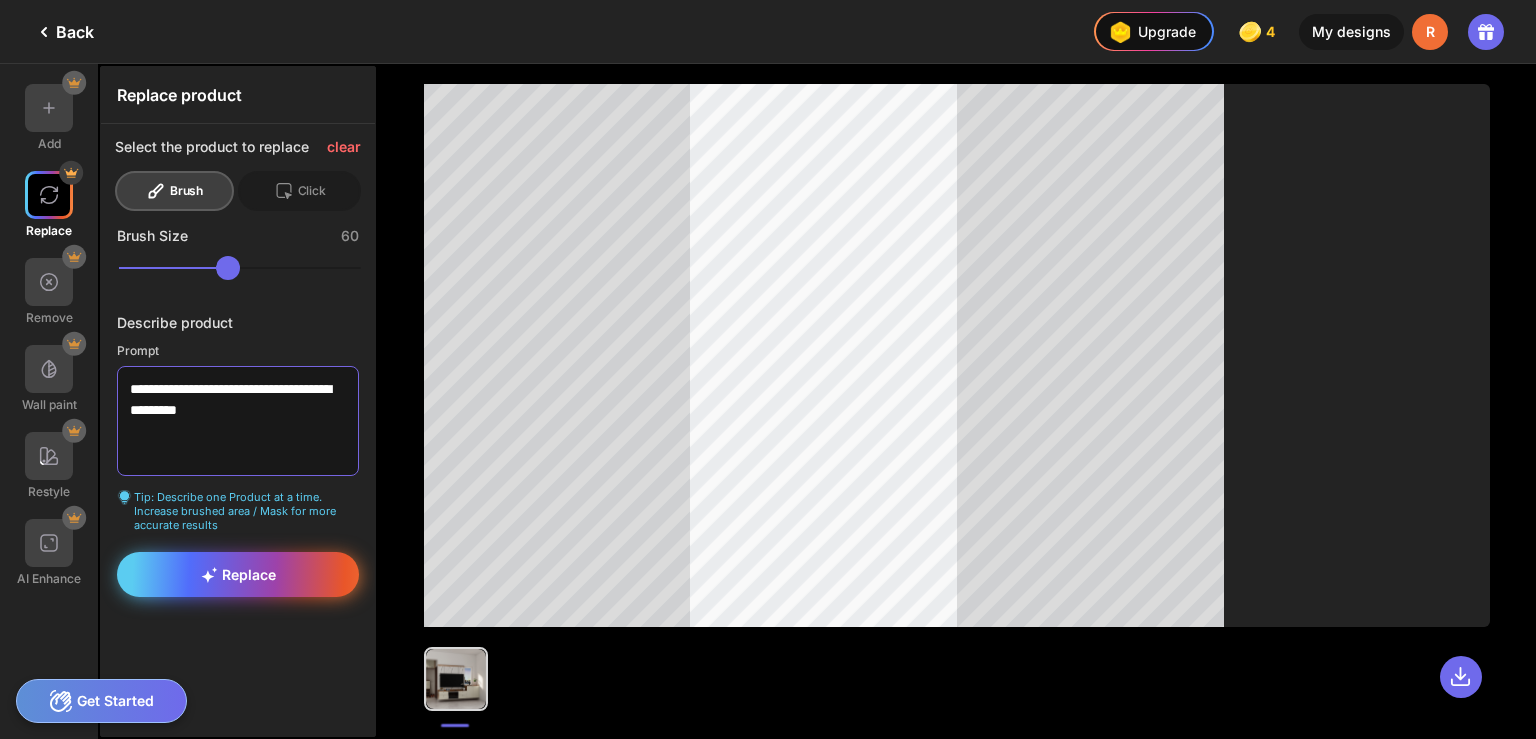 type on "**********" 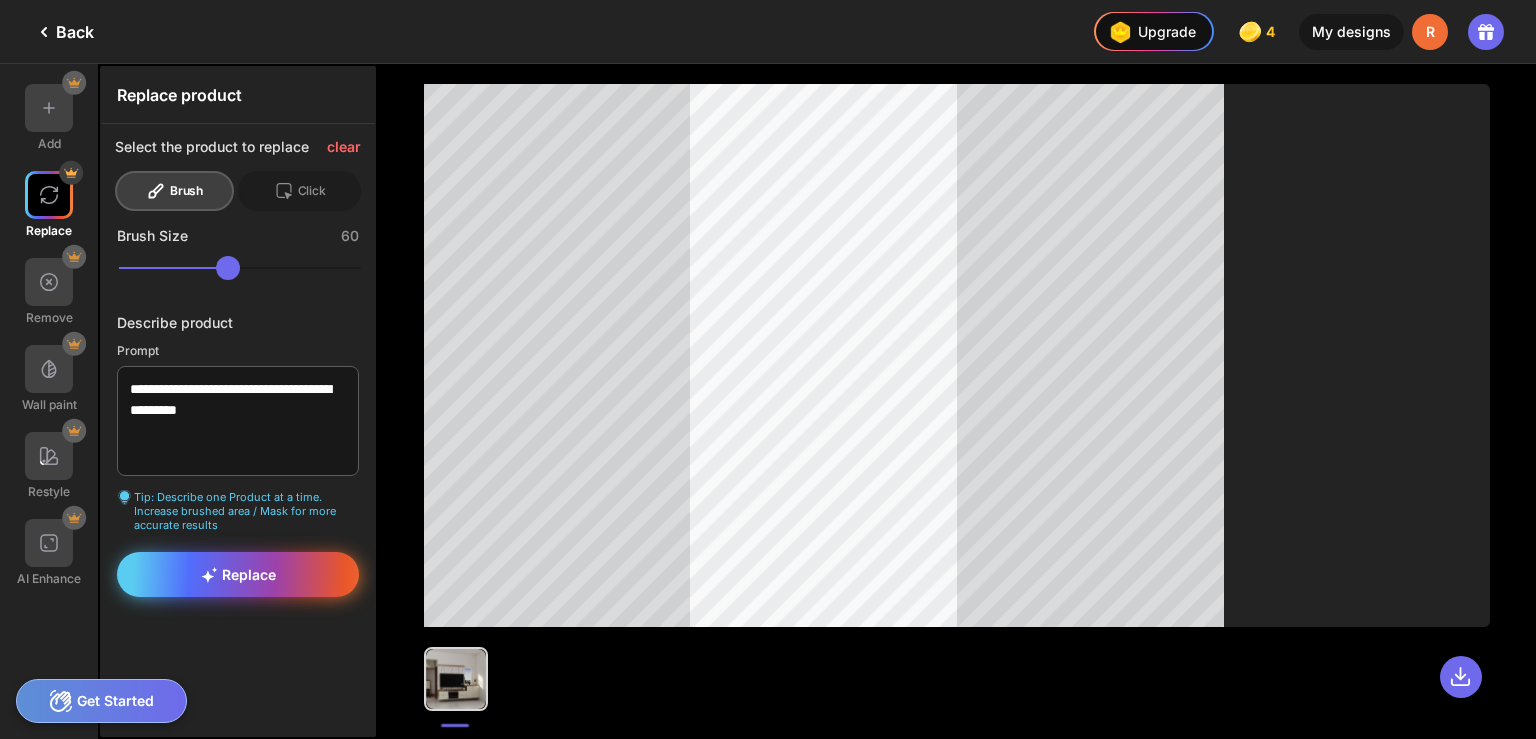 click on "Replace" at bounding box center (238, 574) 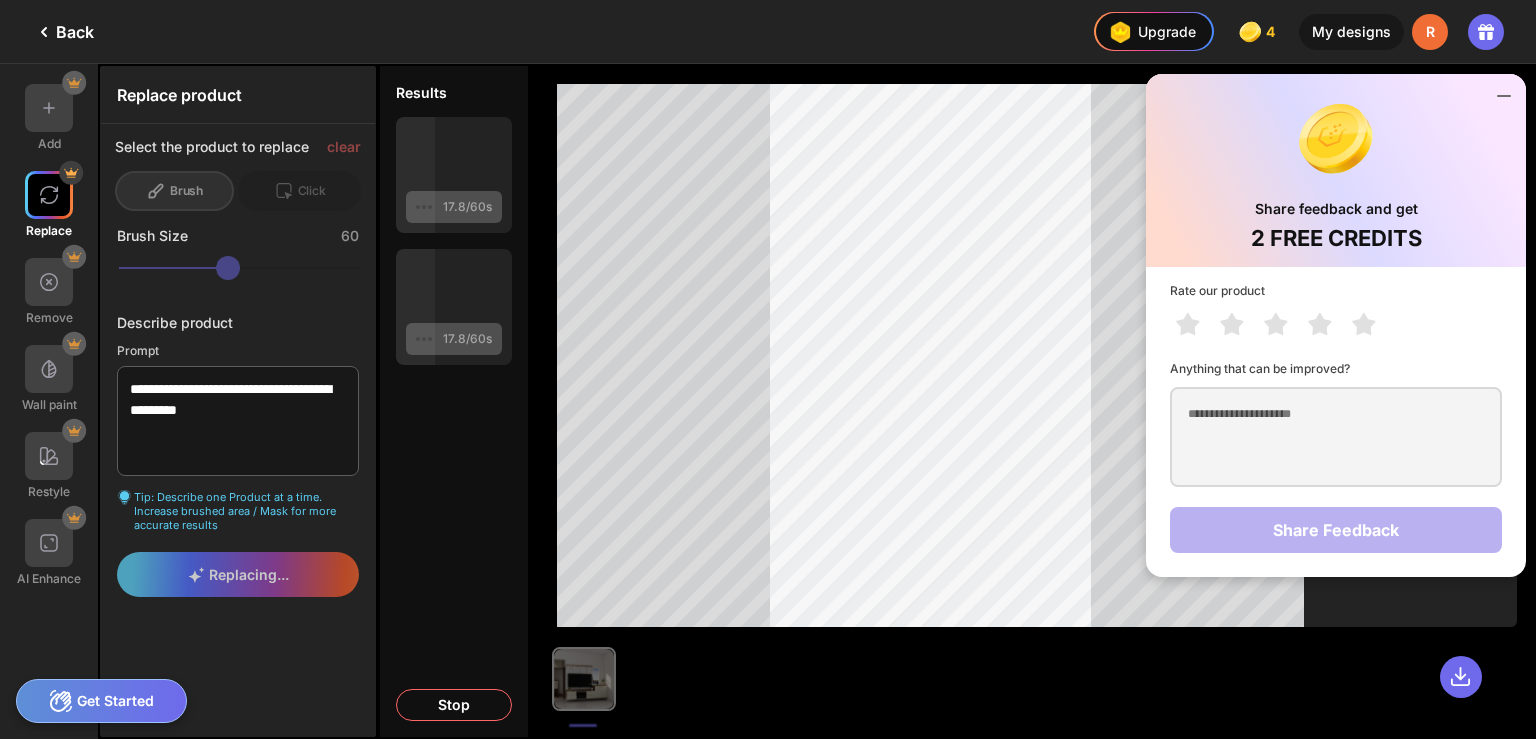 click 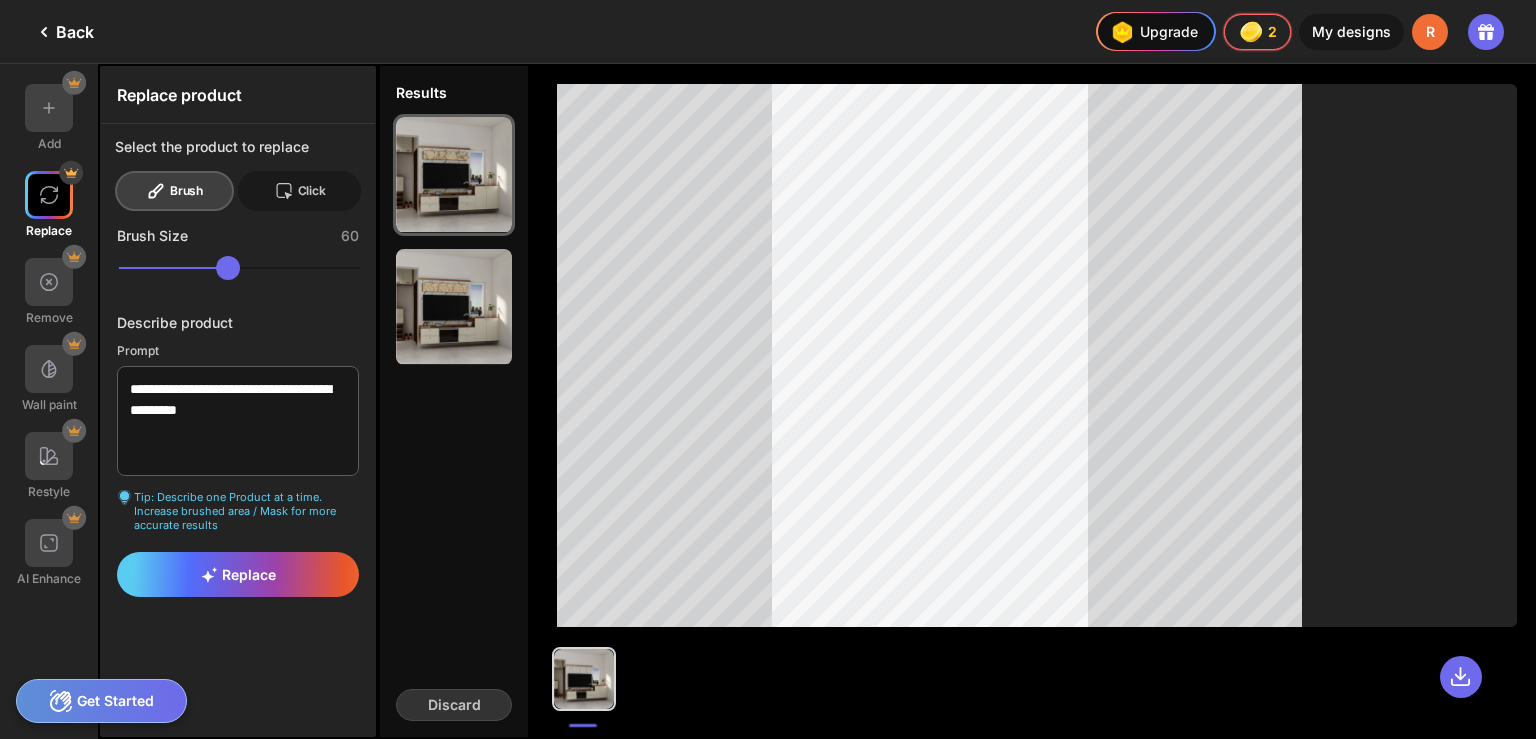 click on "Click" 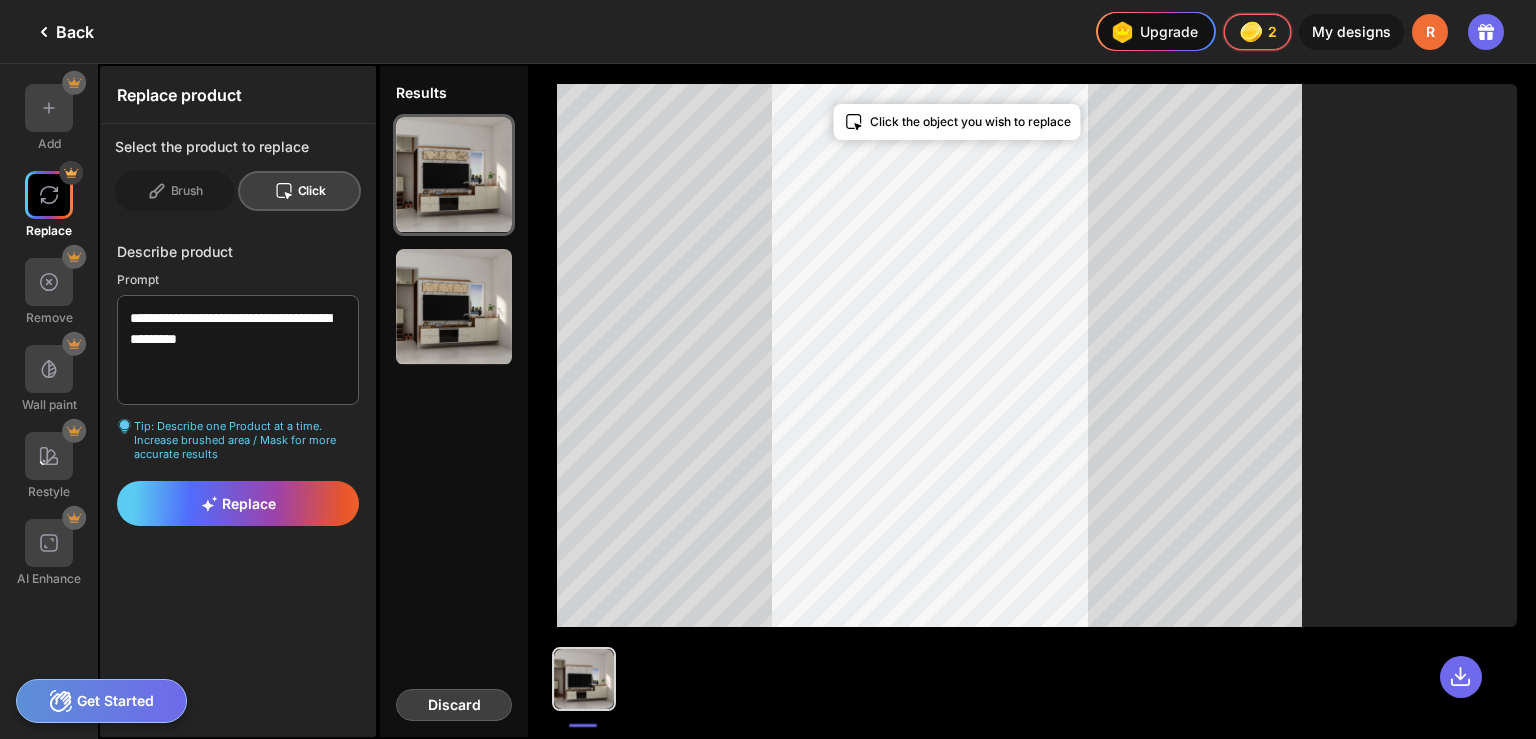 click on "Discard" at bounding box center (454, 705) 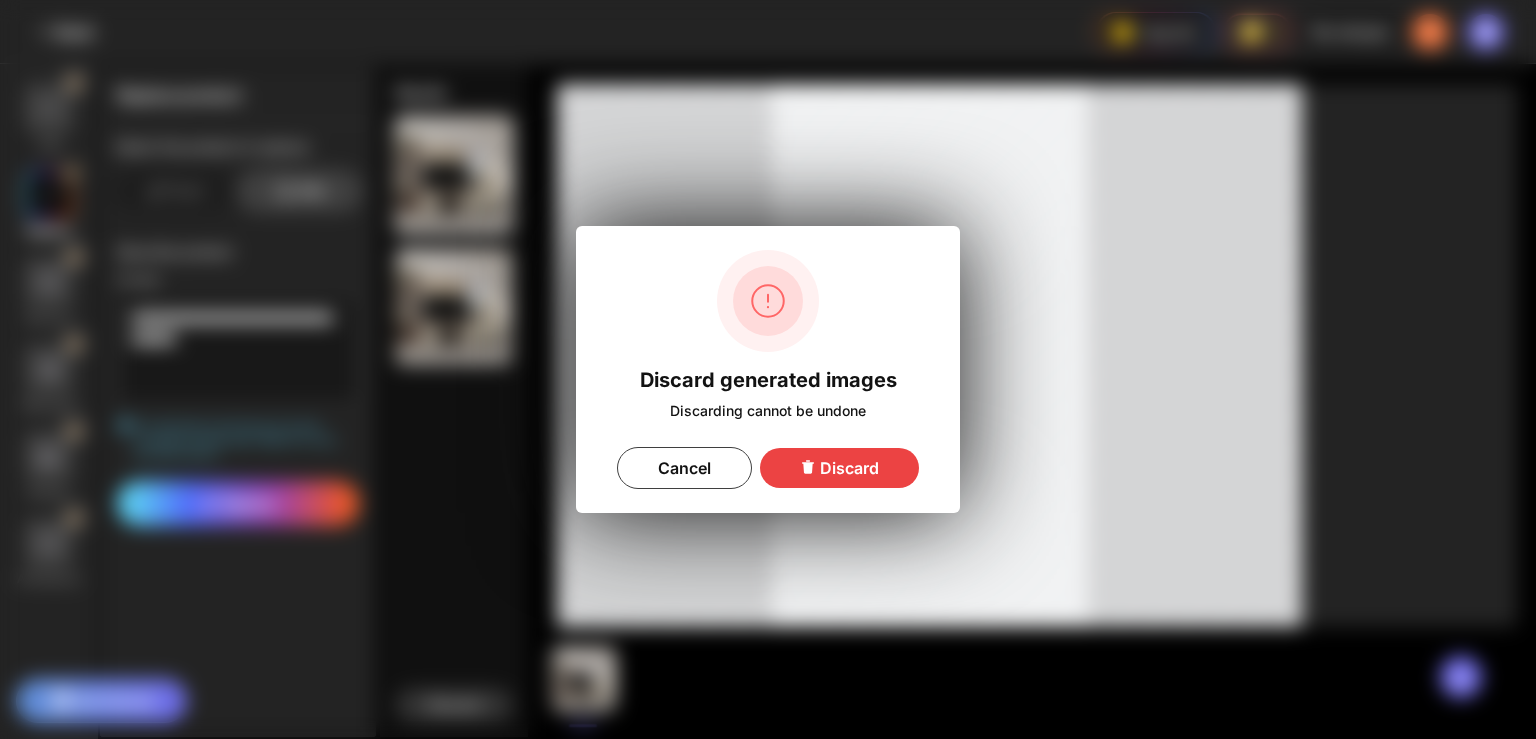 click on "Discard" at bounding box center (839, 468) 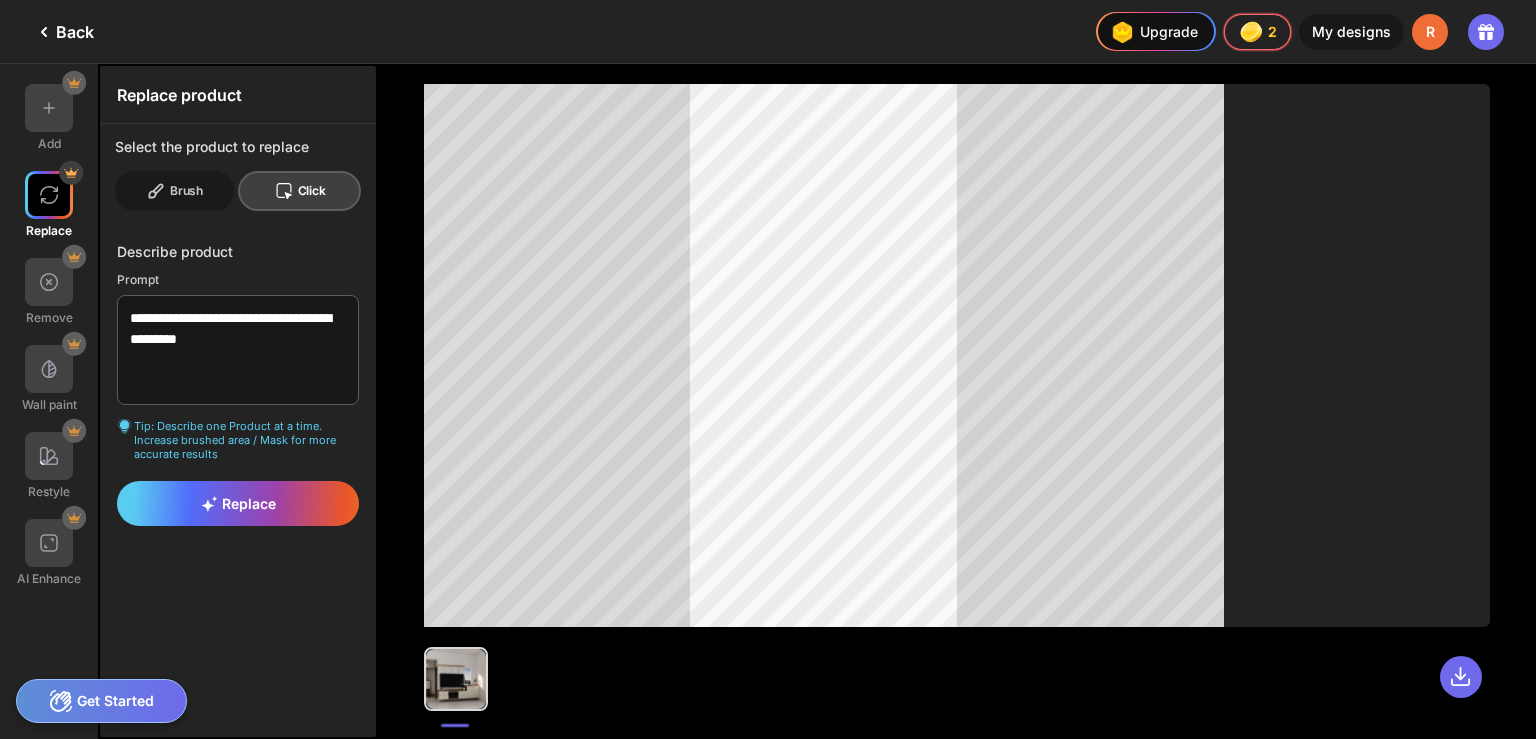 click 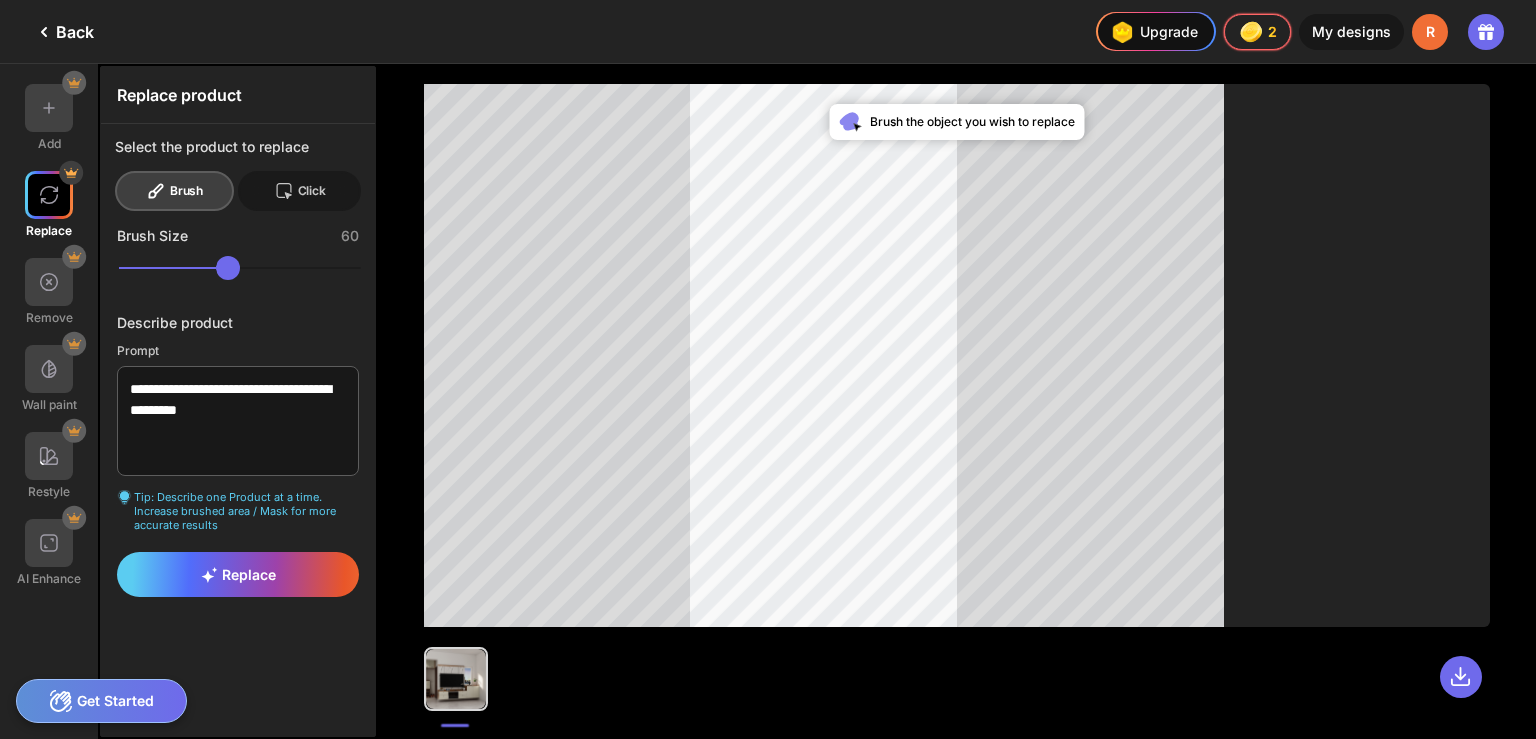 click 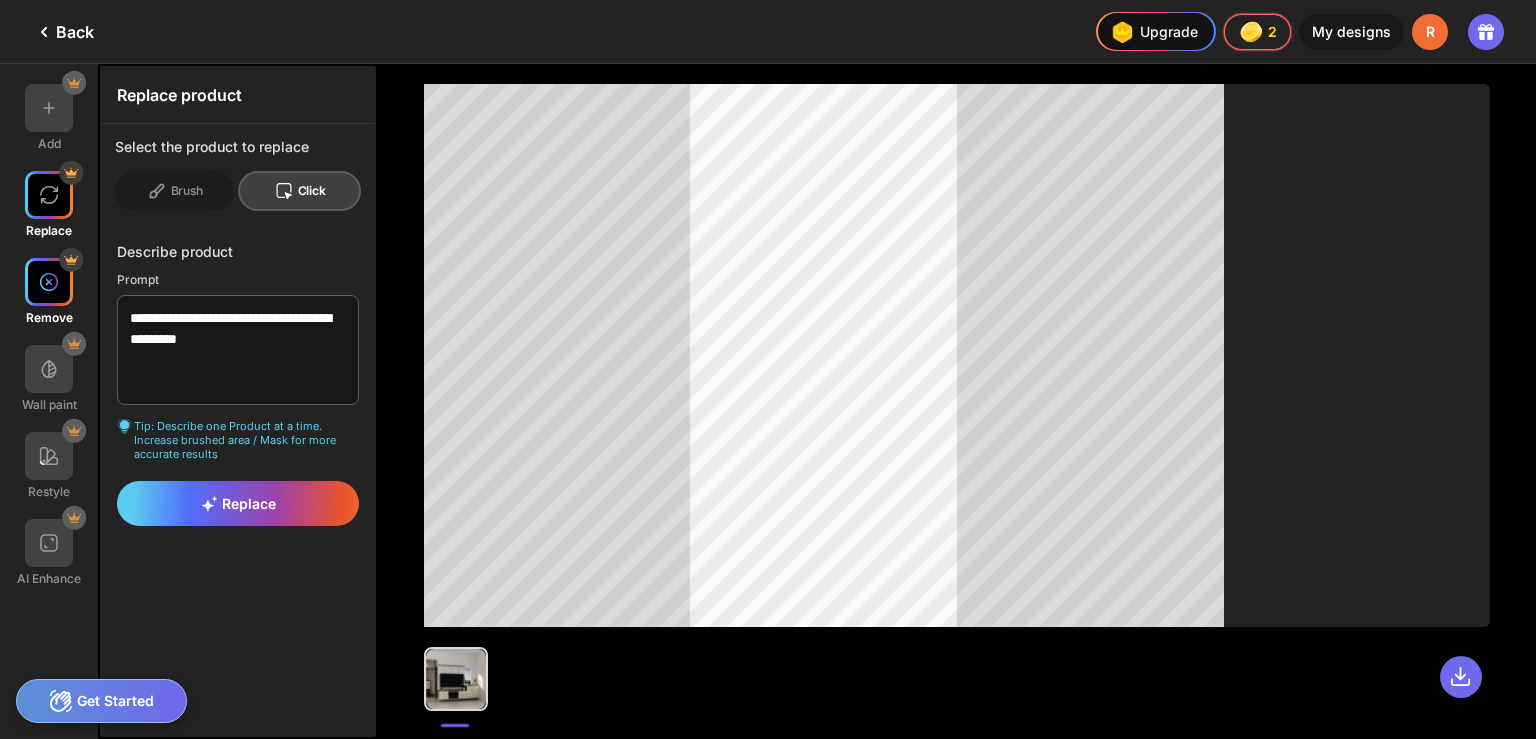 click at bounding box center (49, 282) 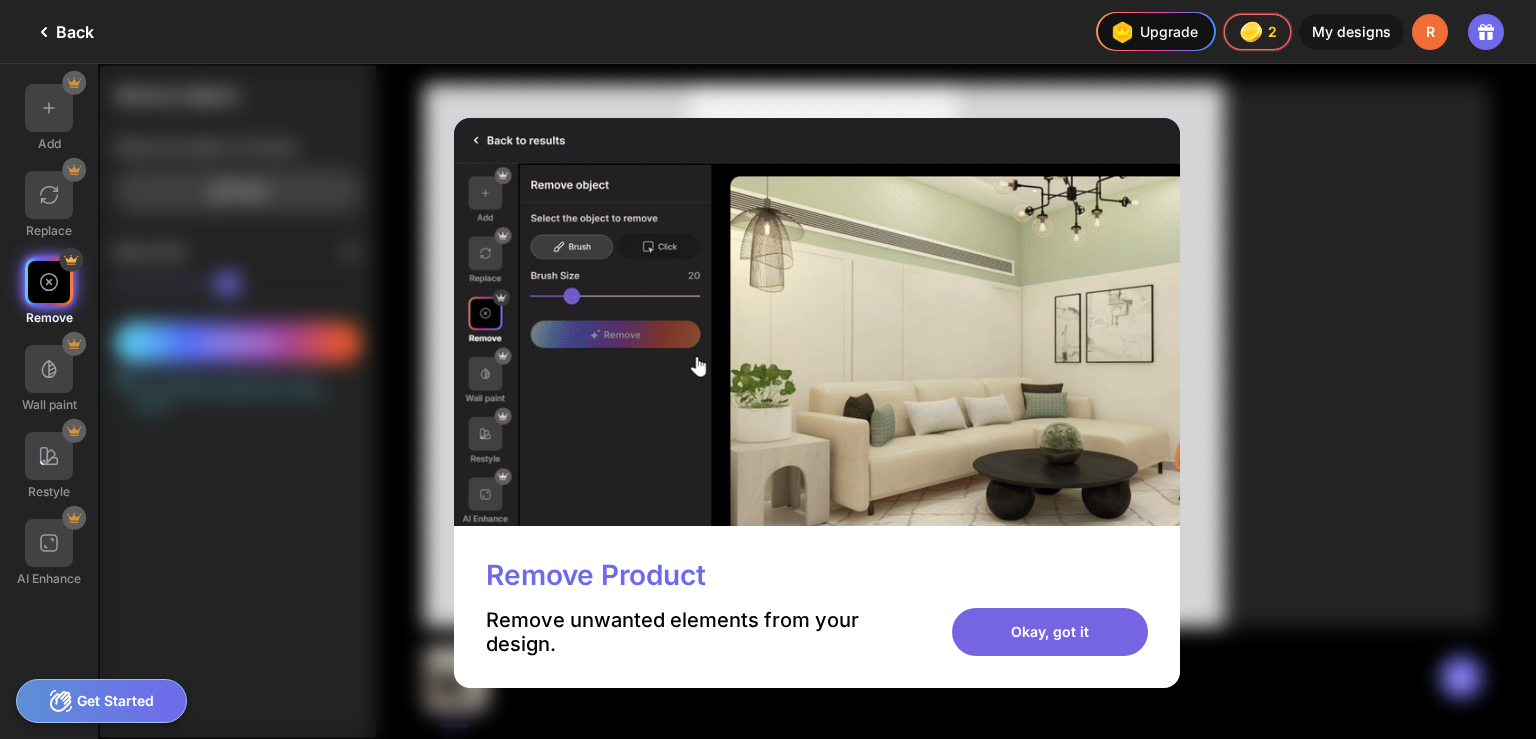 click on "Okay, got it" at bounding box center (1050, 632) 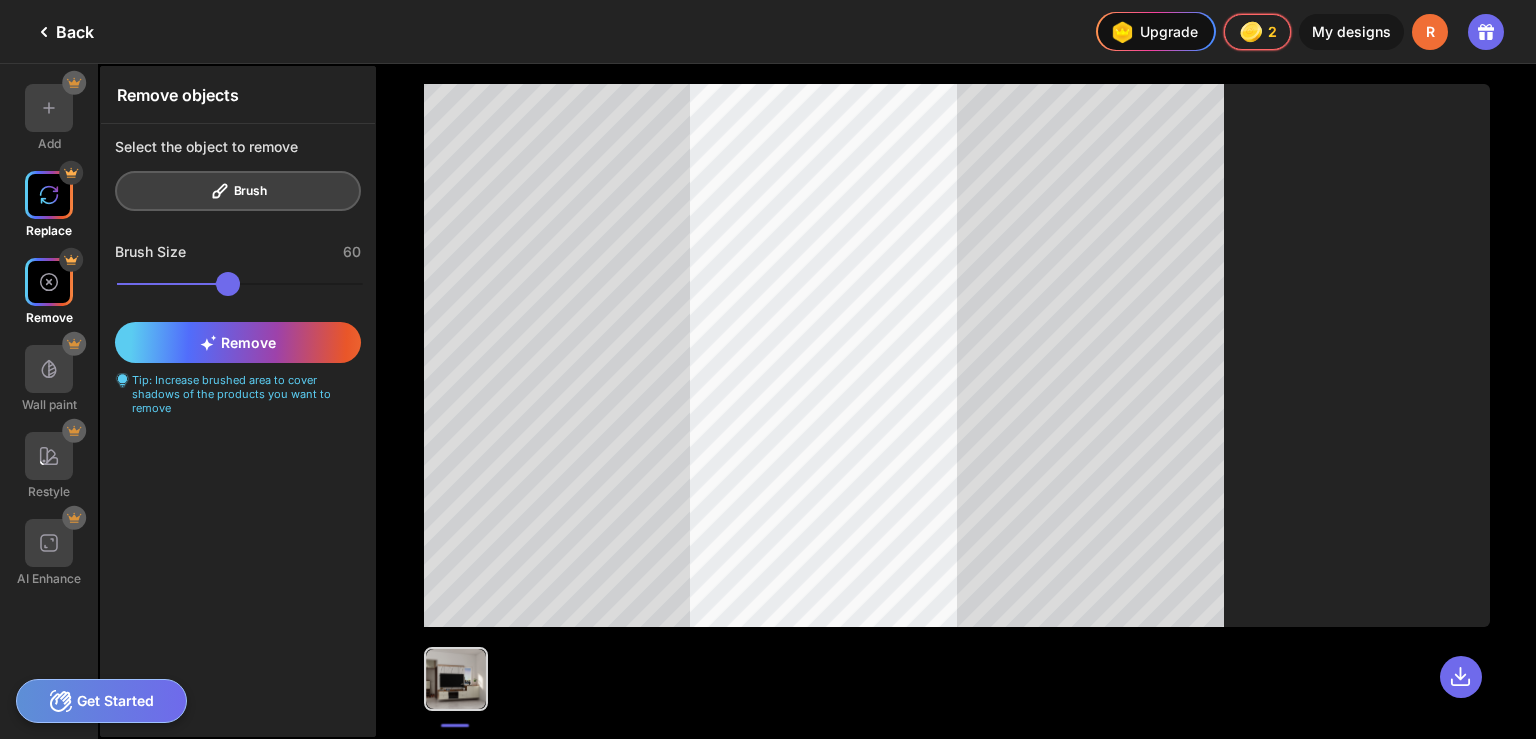 click at bounding box center [49, 195] 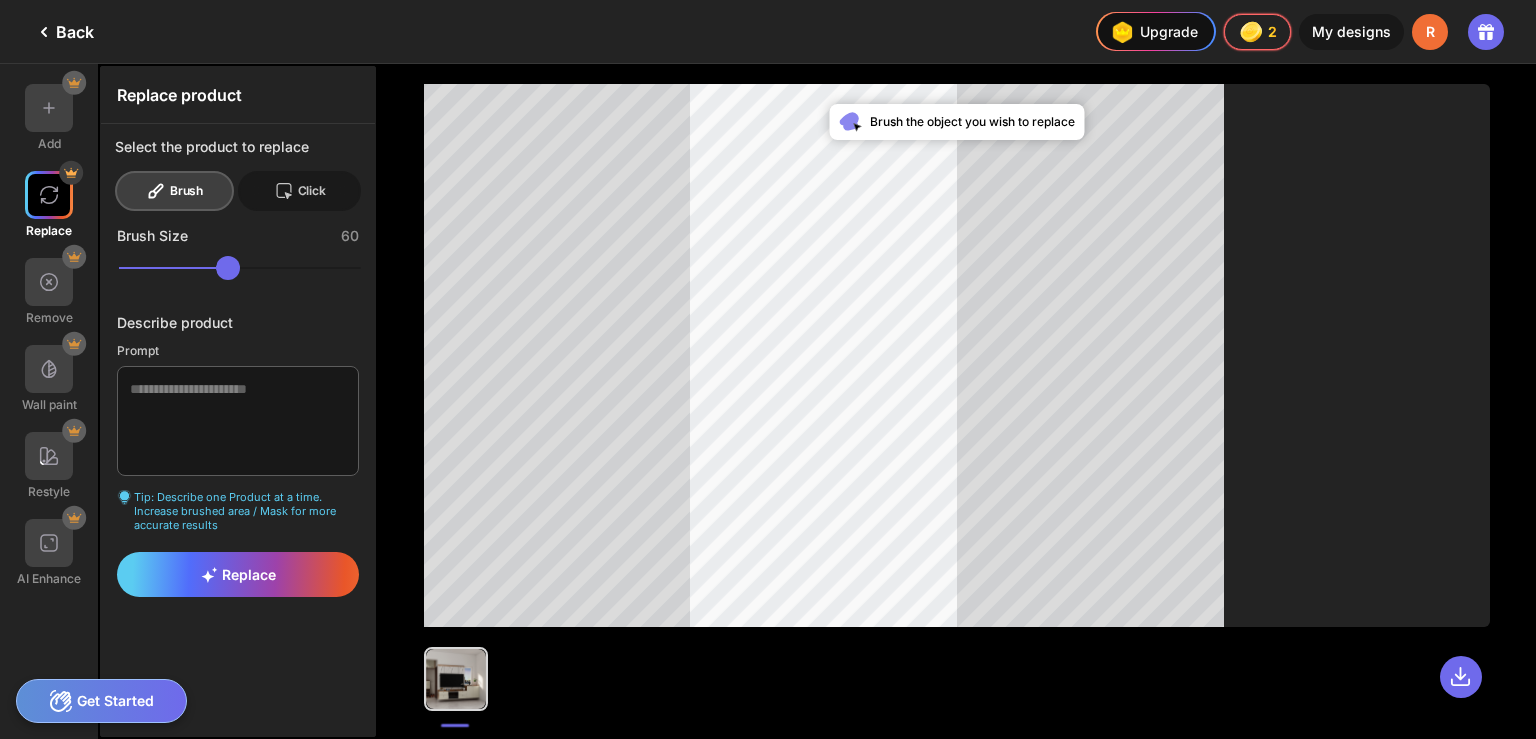 click on "Click" 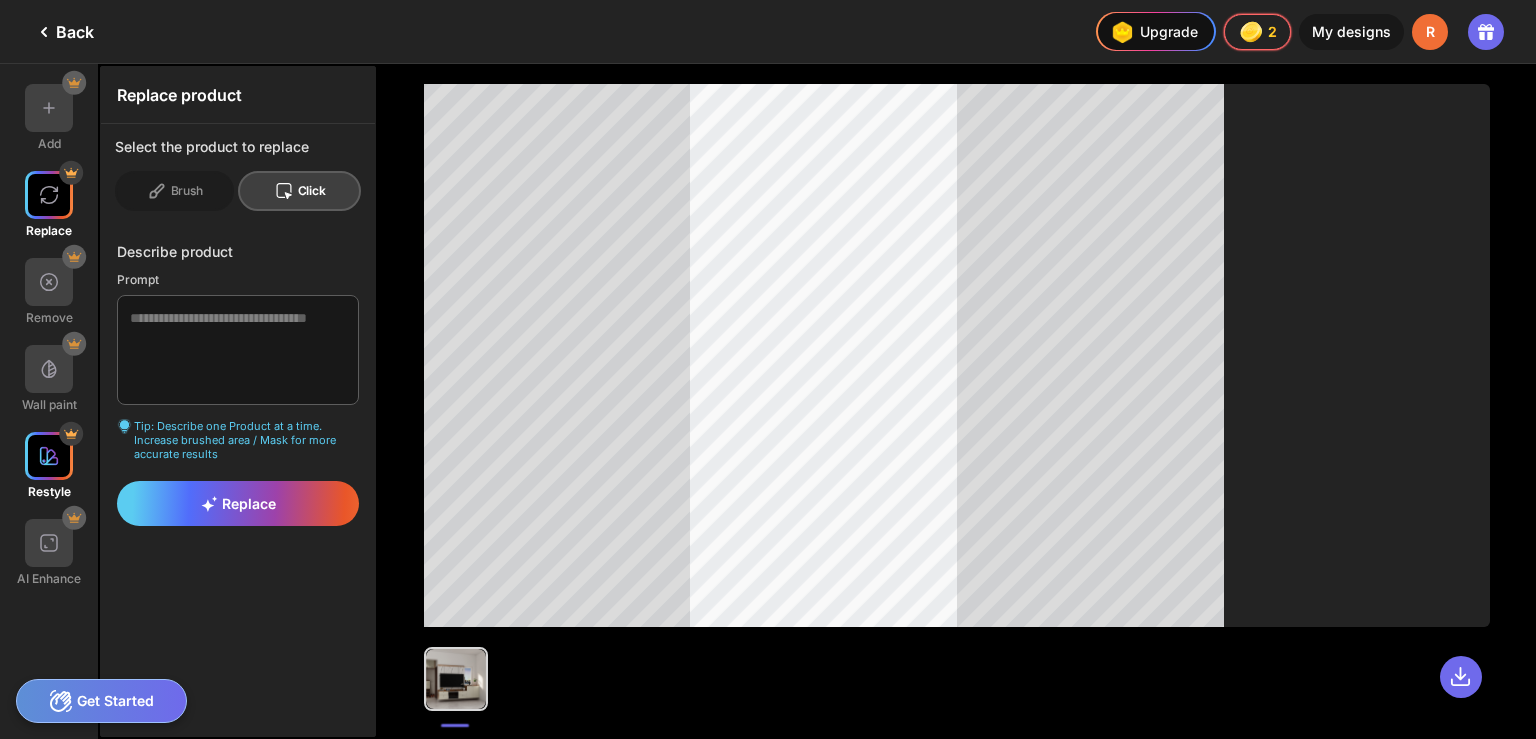 click at bounding box center [49, 456] 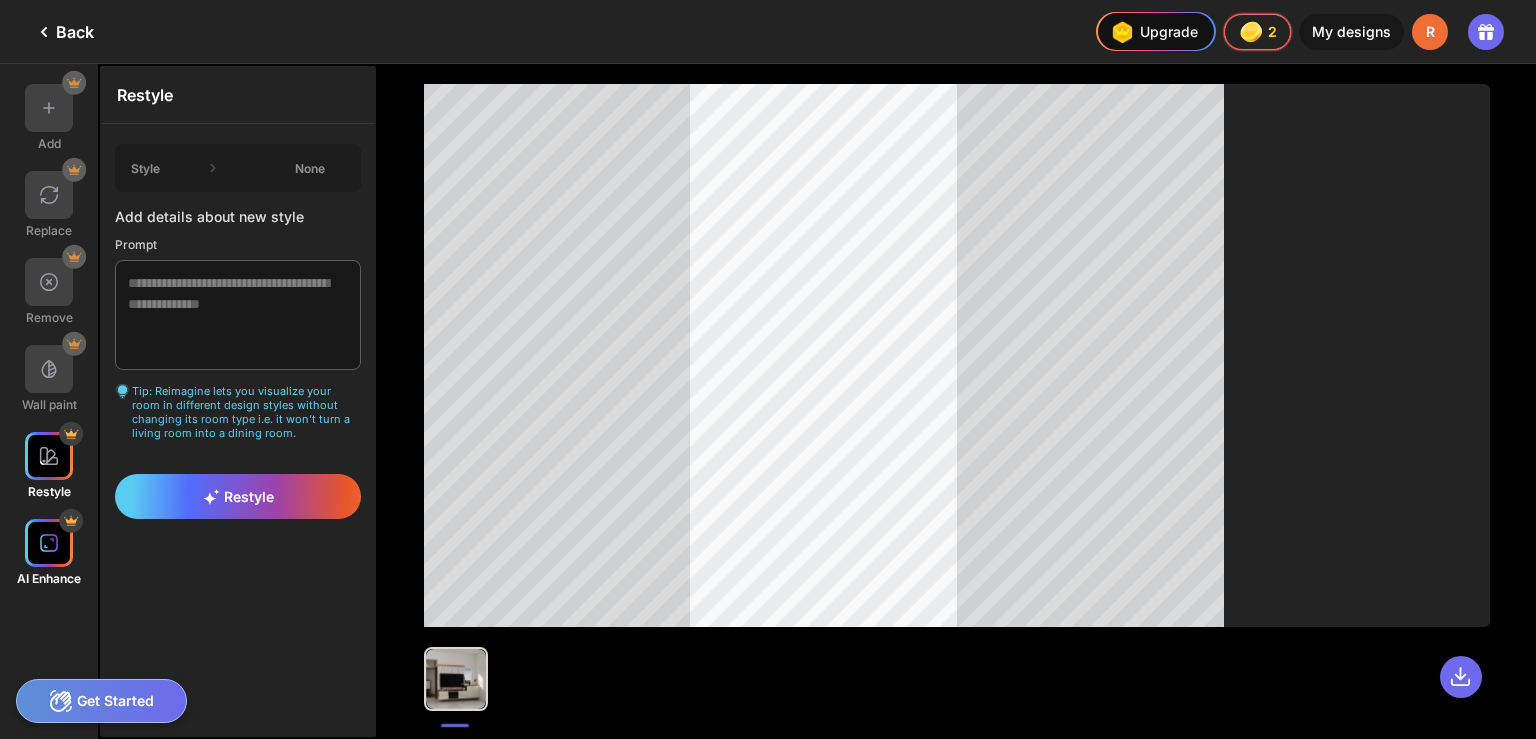 click at bounding box center [49, 543] 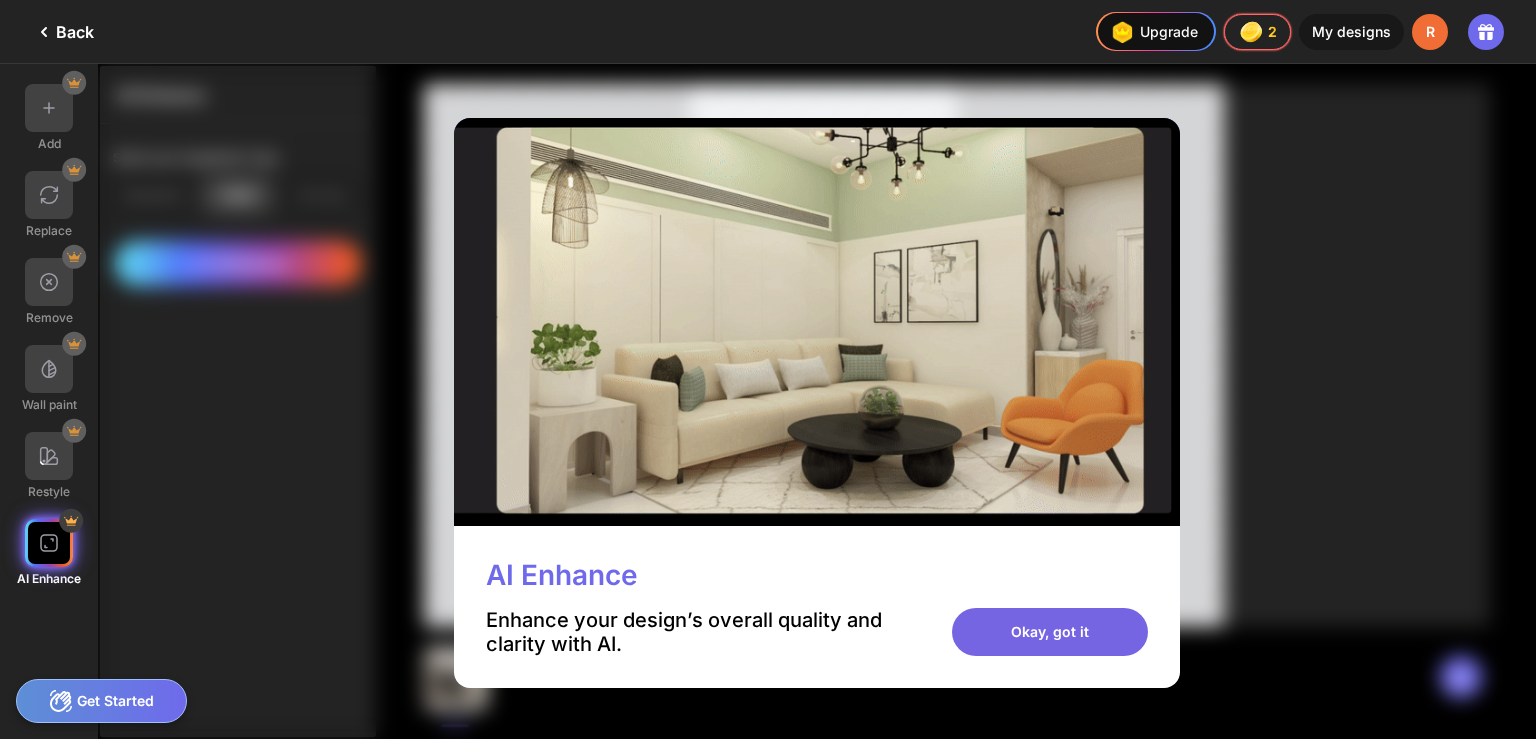 click on "Okay, got it" at bounding box center (1050, 632) 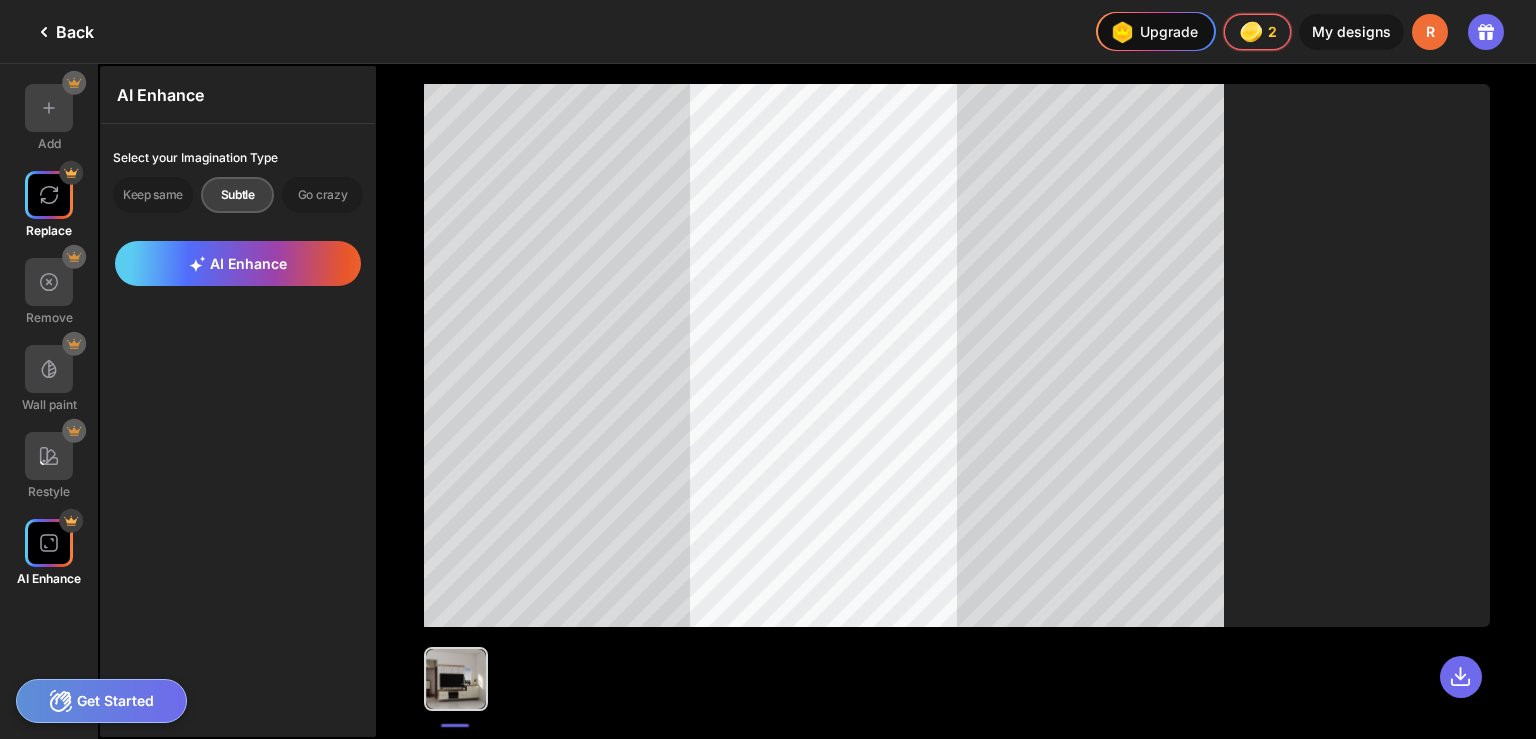 click on "Replace" at bounding box center (49, 230) 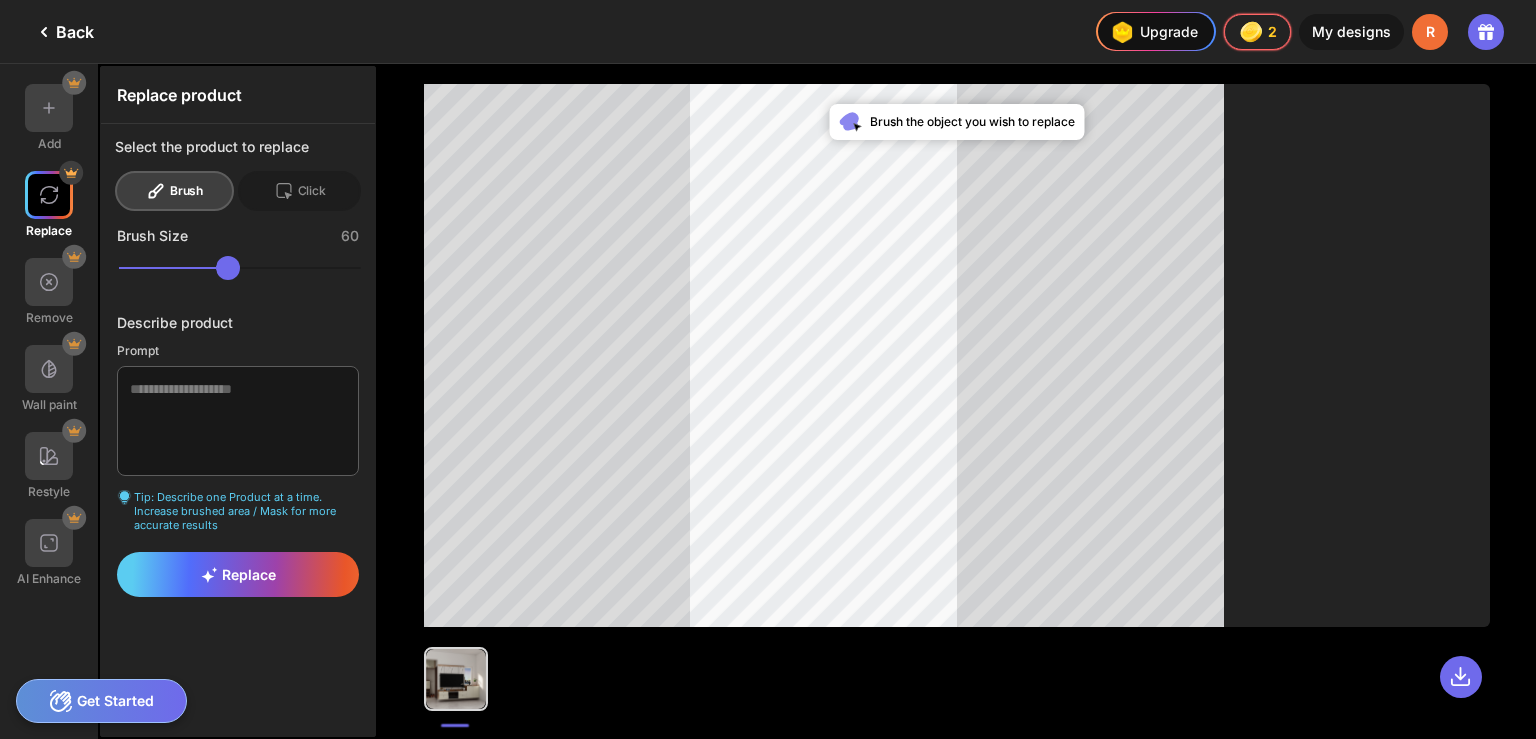 drag, startPoint x: 248, startPoint y: 277, endPoint x: 149, endPoint y: 275, distance: 99.0202 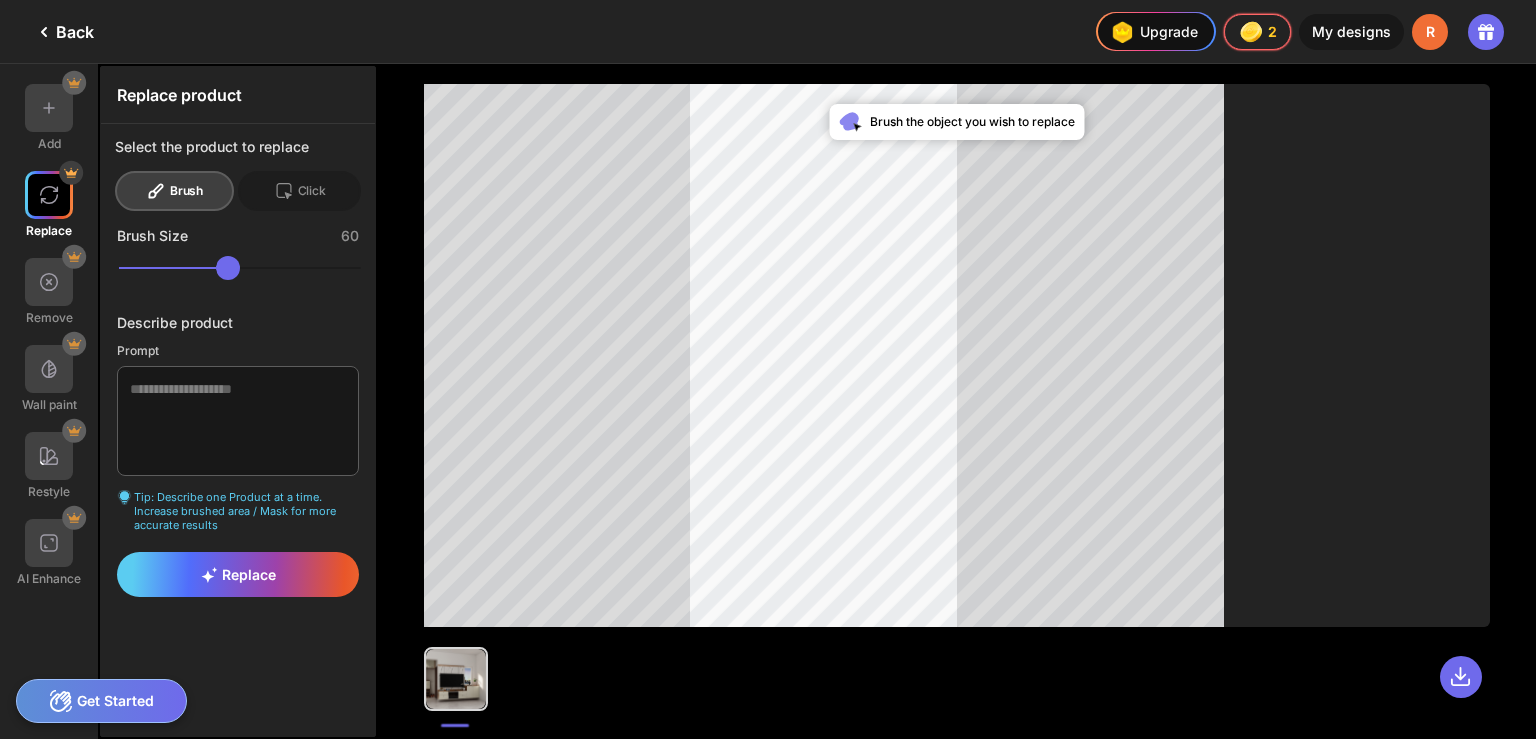 click at bounding box center (238, 269) 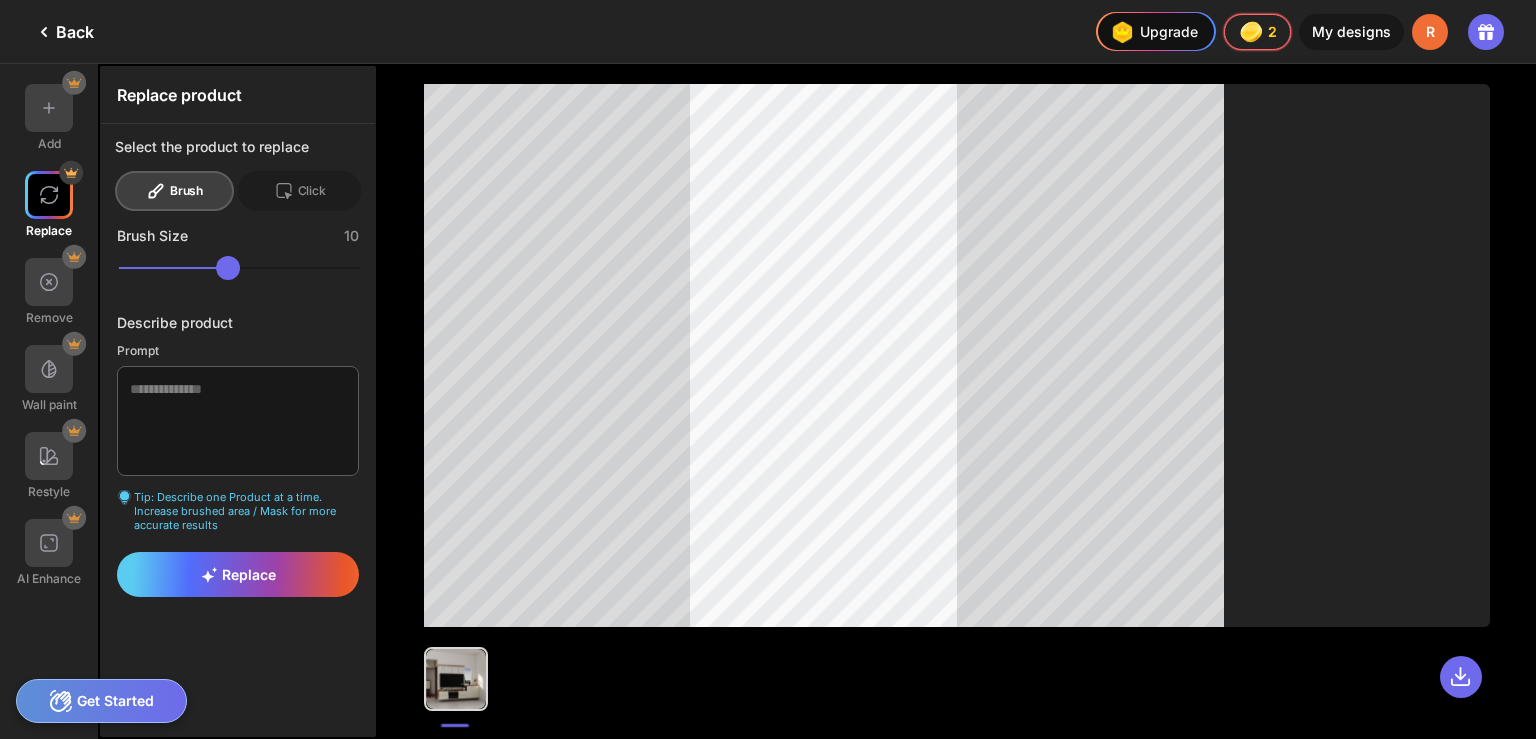 drag, startPoint x: 248, startPoint y: 266, endPoint x: 131, endPoint y: 270, distance: 117.06836 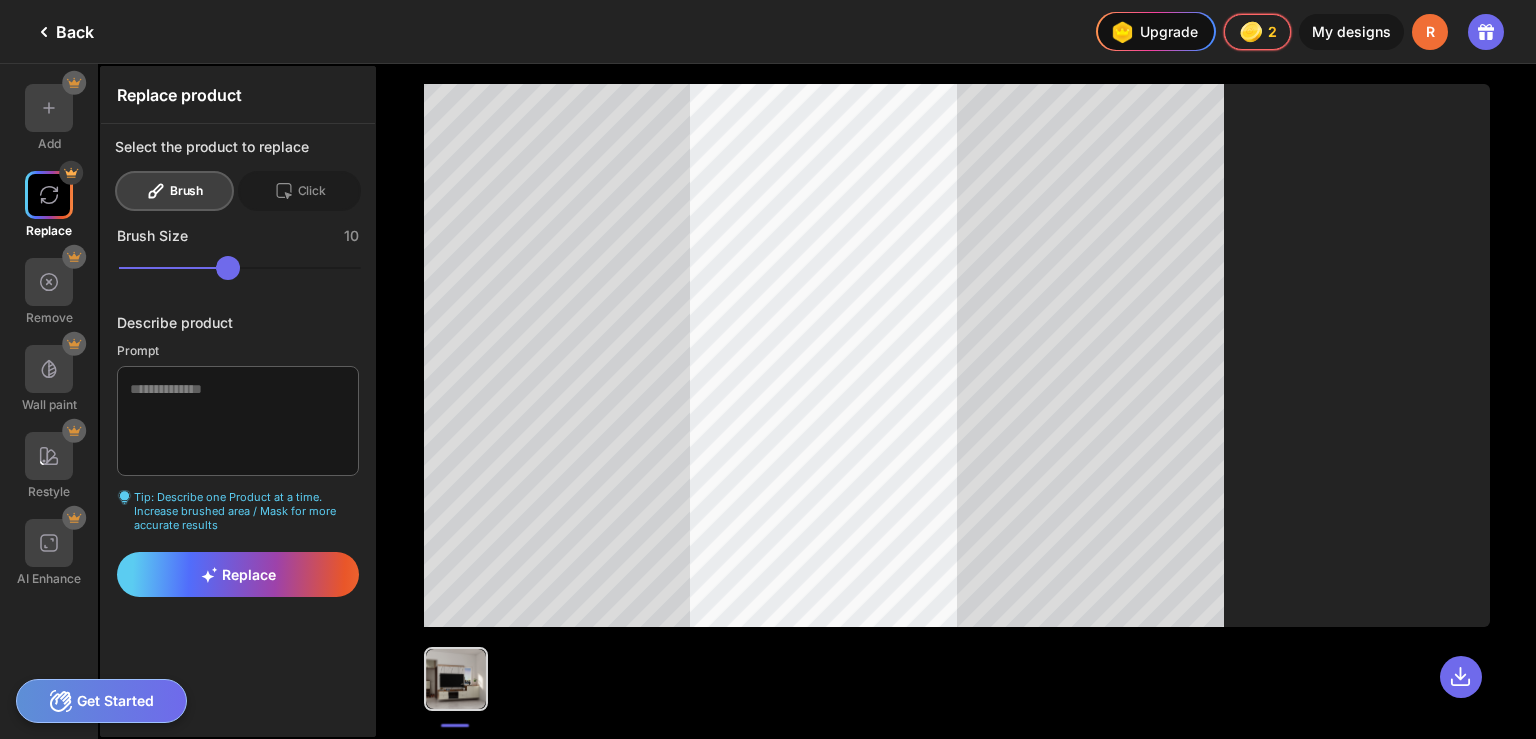 type on "**" 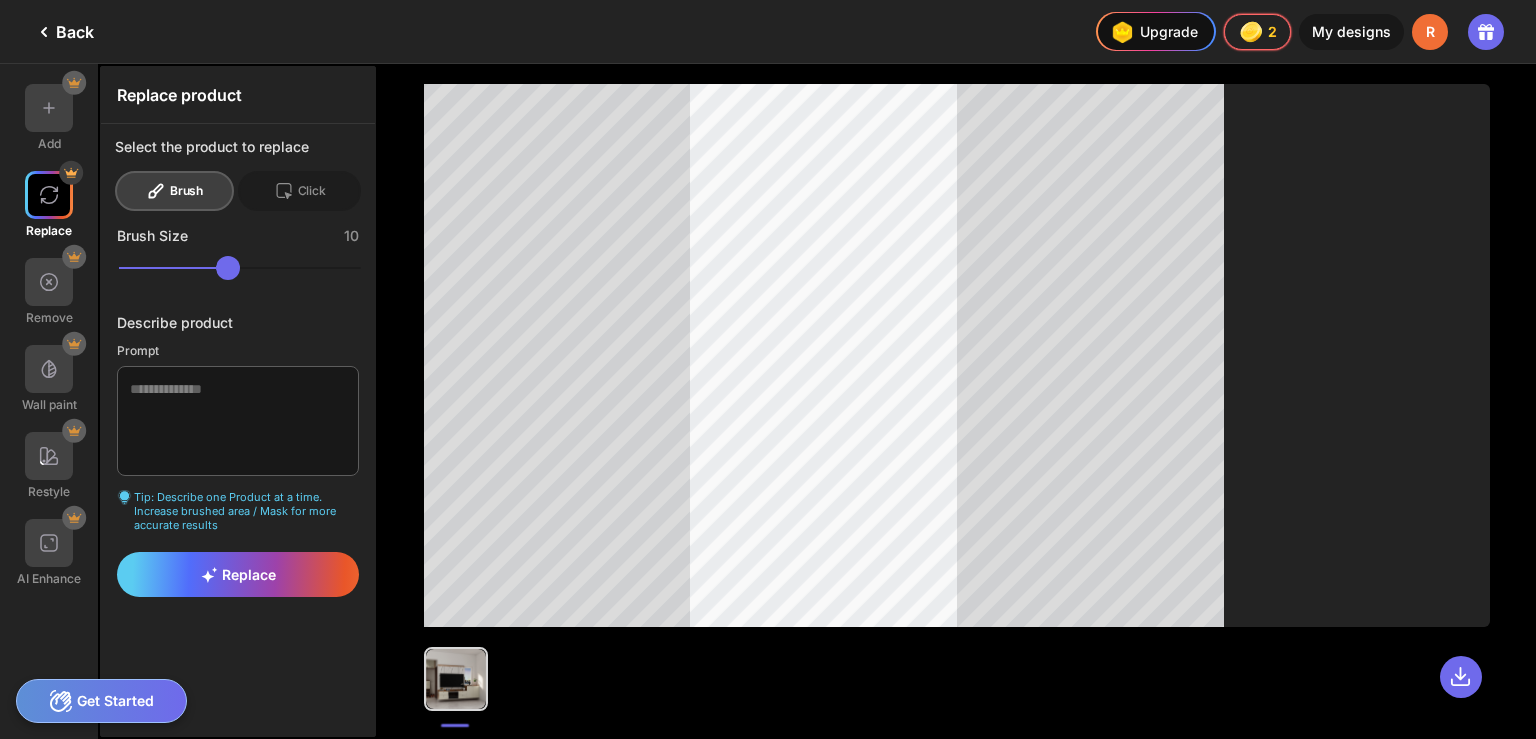 click at bounding box center (240, 268) 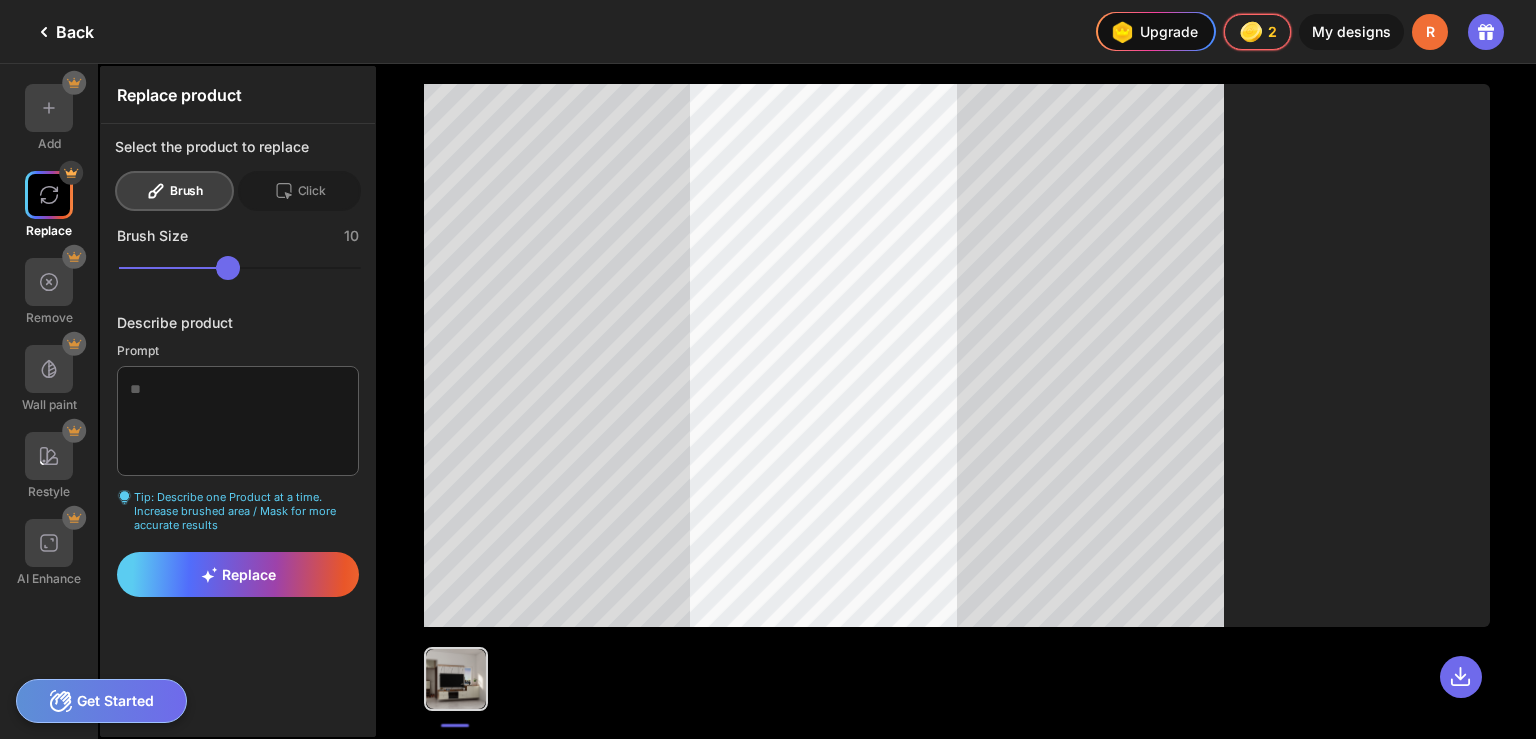 click on "Brush" 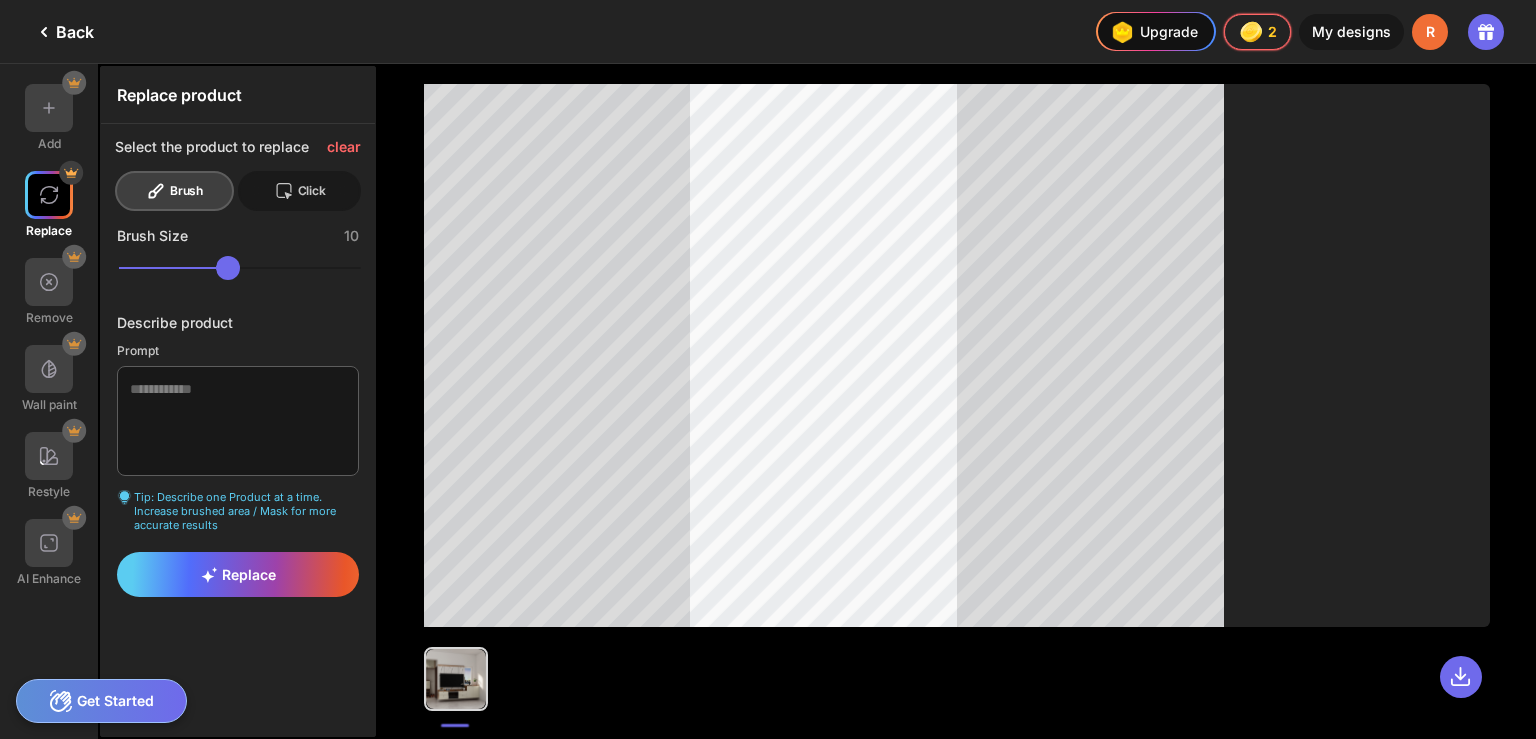 click on "Click" 